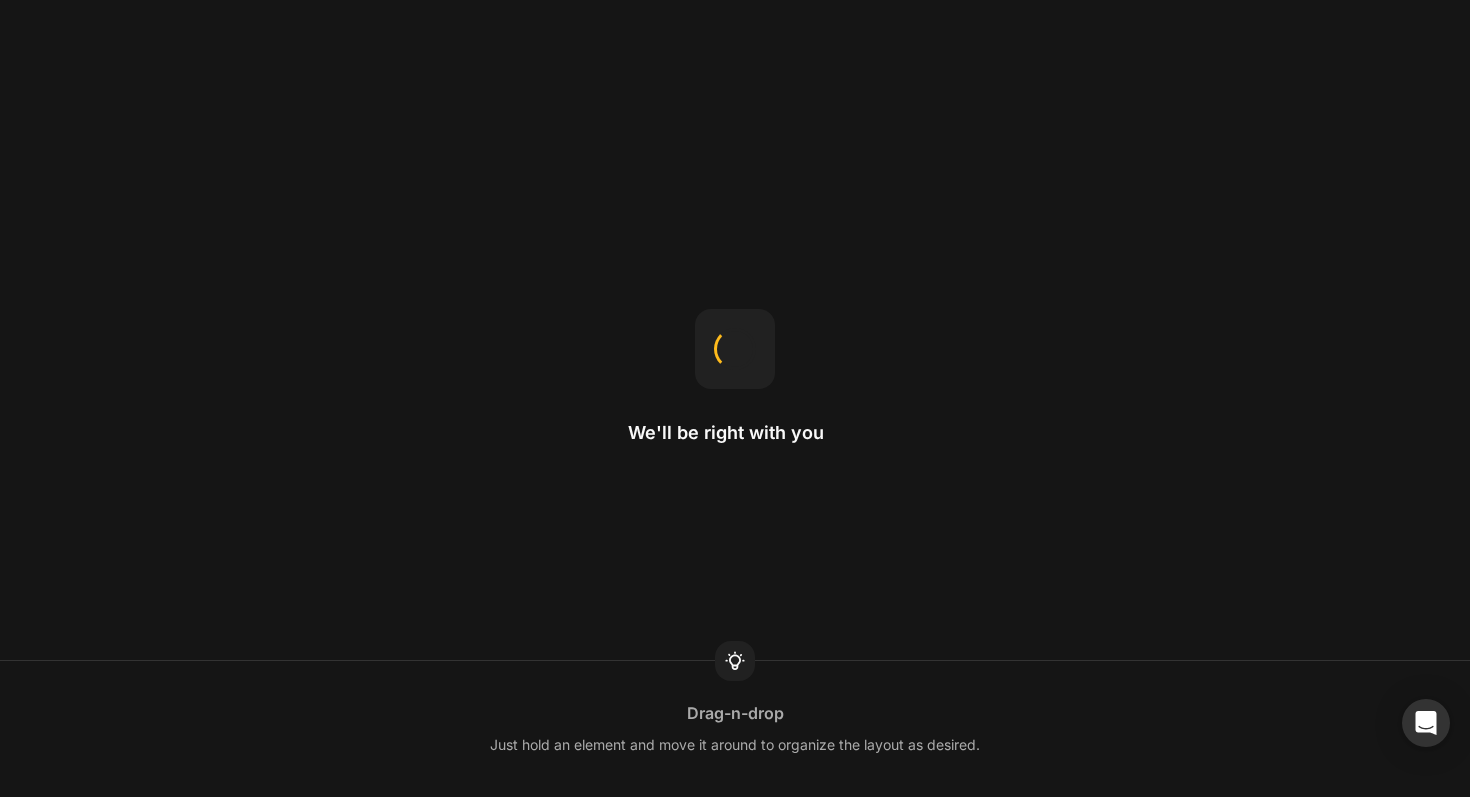 scroll, scrollTop: 0, scrollLeft: 0, axis: both 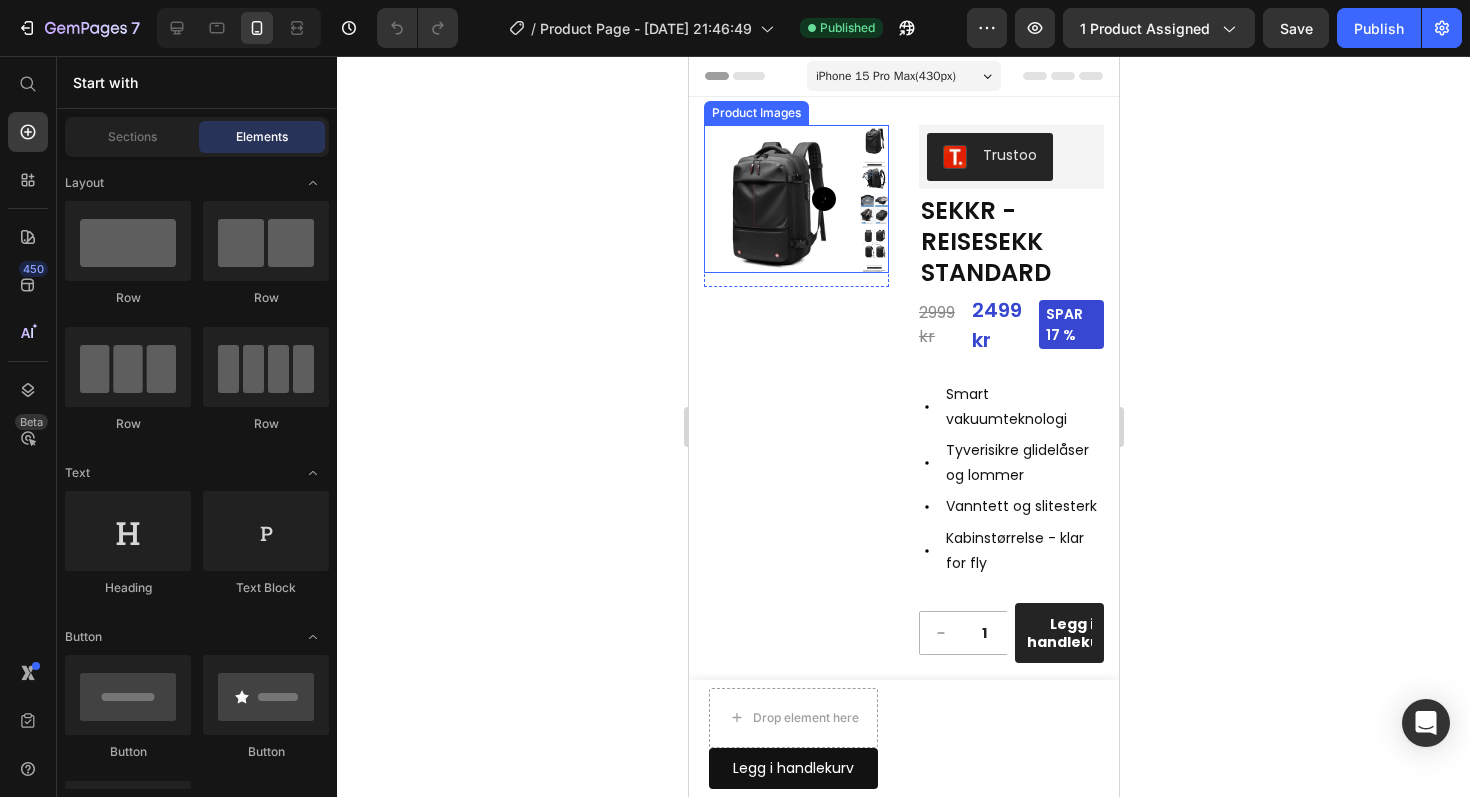 click at bounding box center [777, 199] 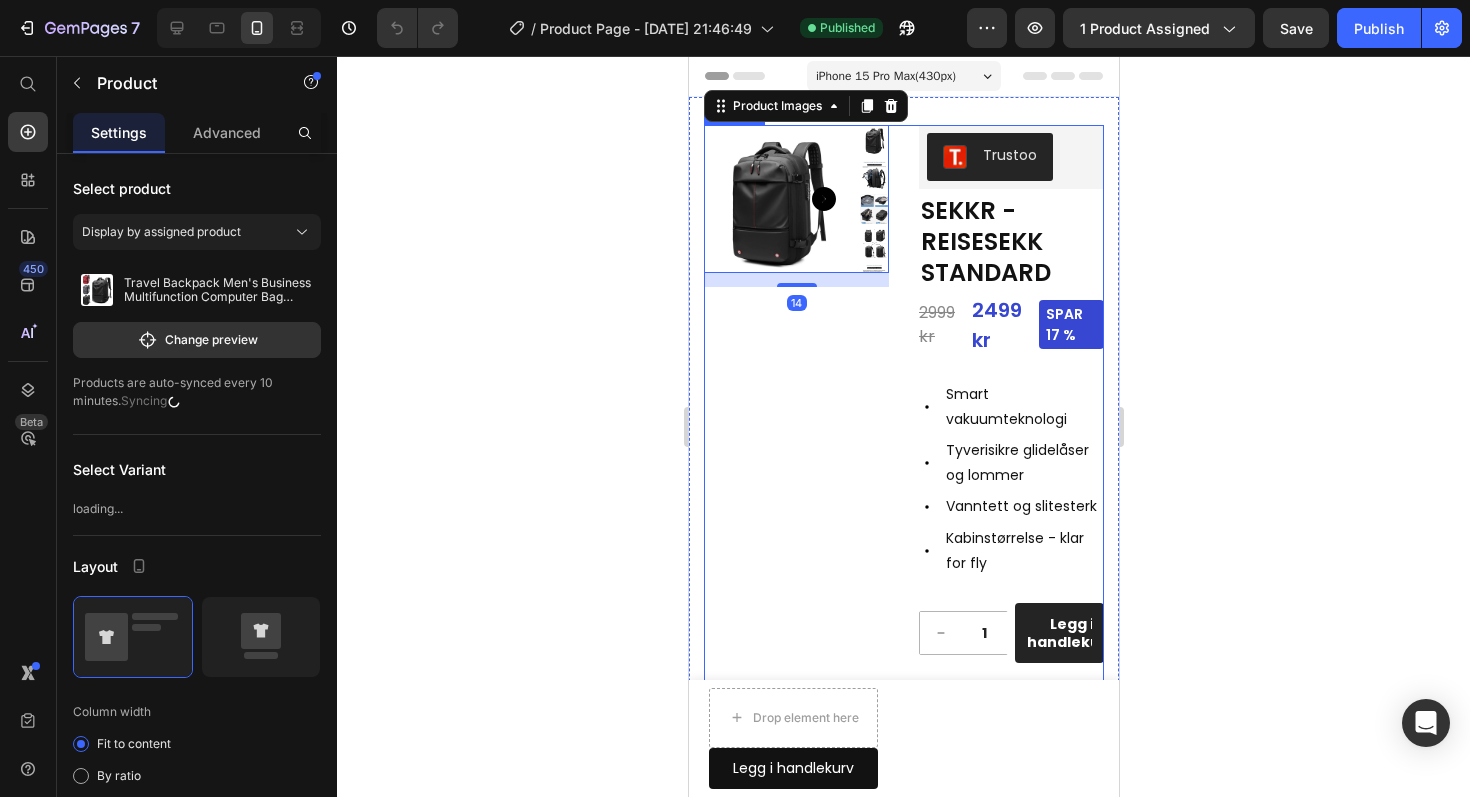 click on "Product Images   14 Row Row" at bounding box center [795, 484] 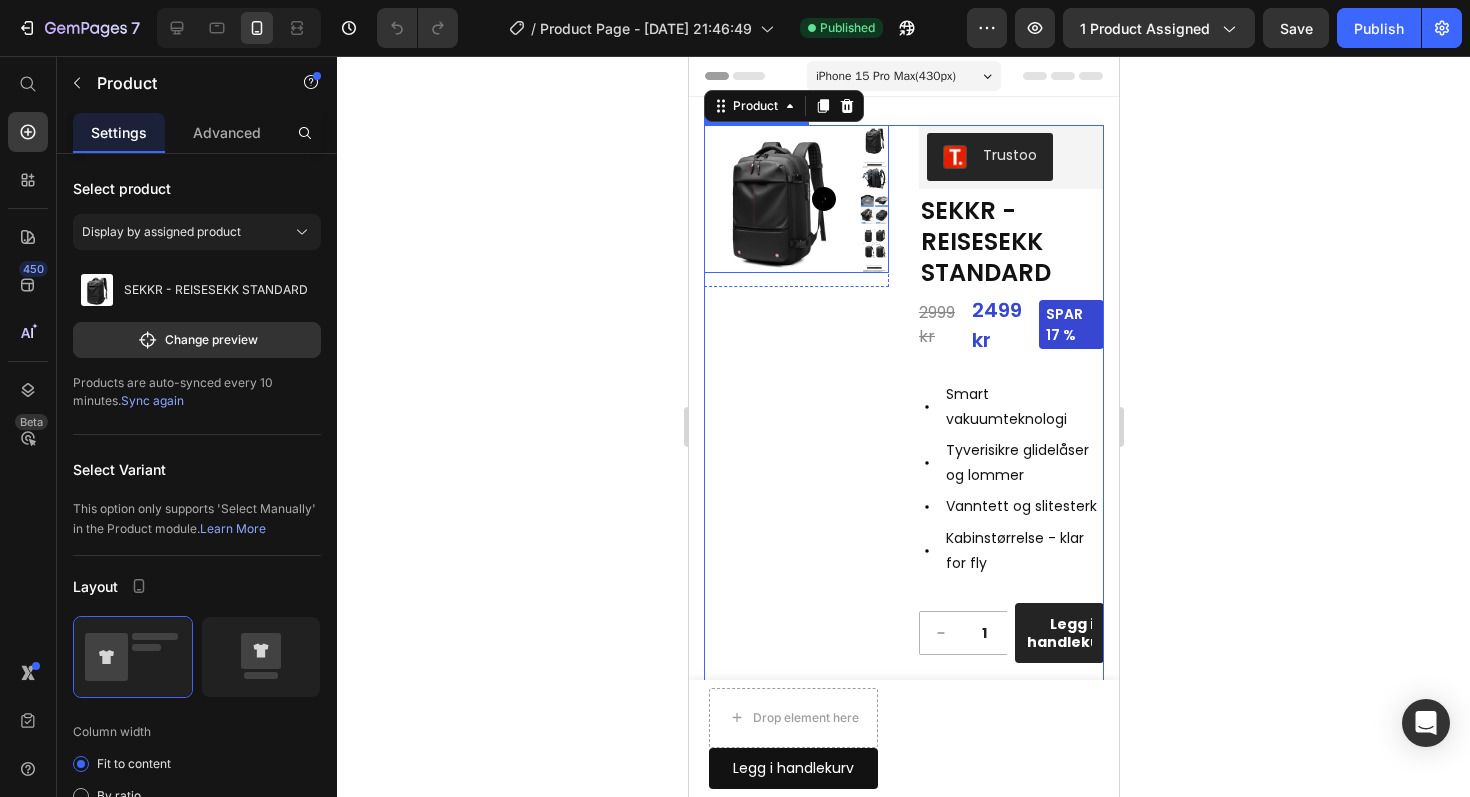 click at bounding box center (777, 199) 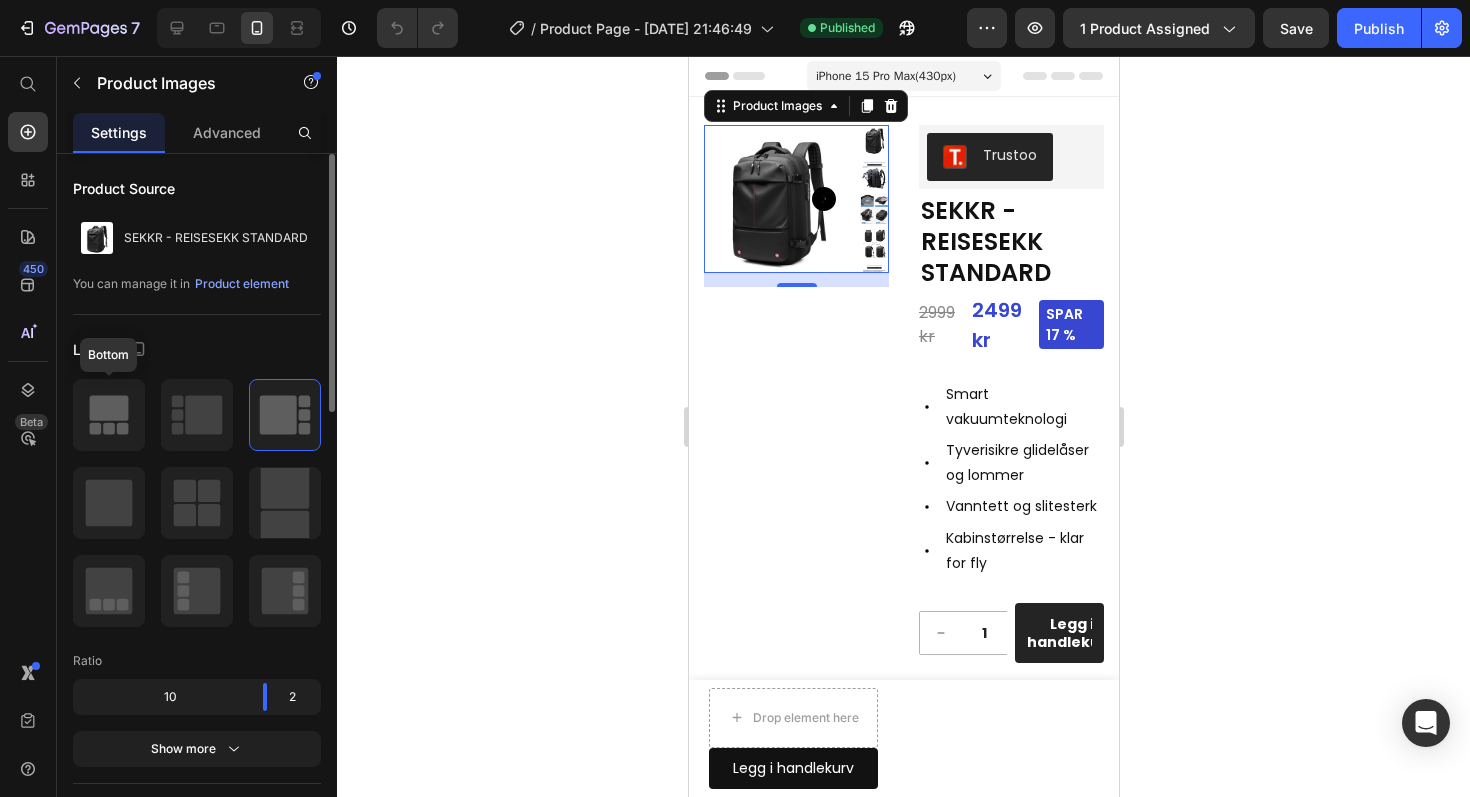 click 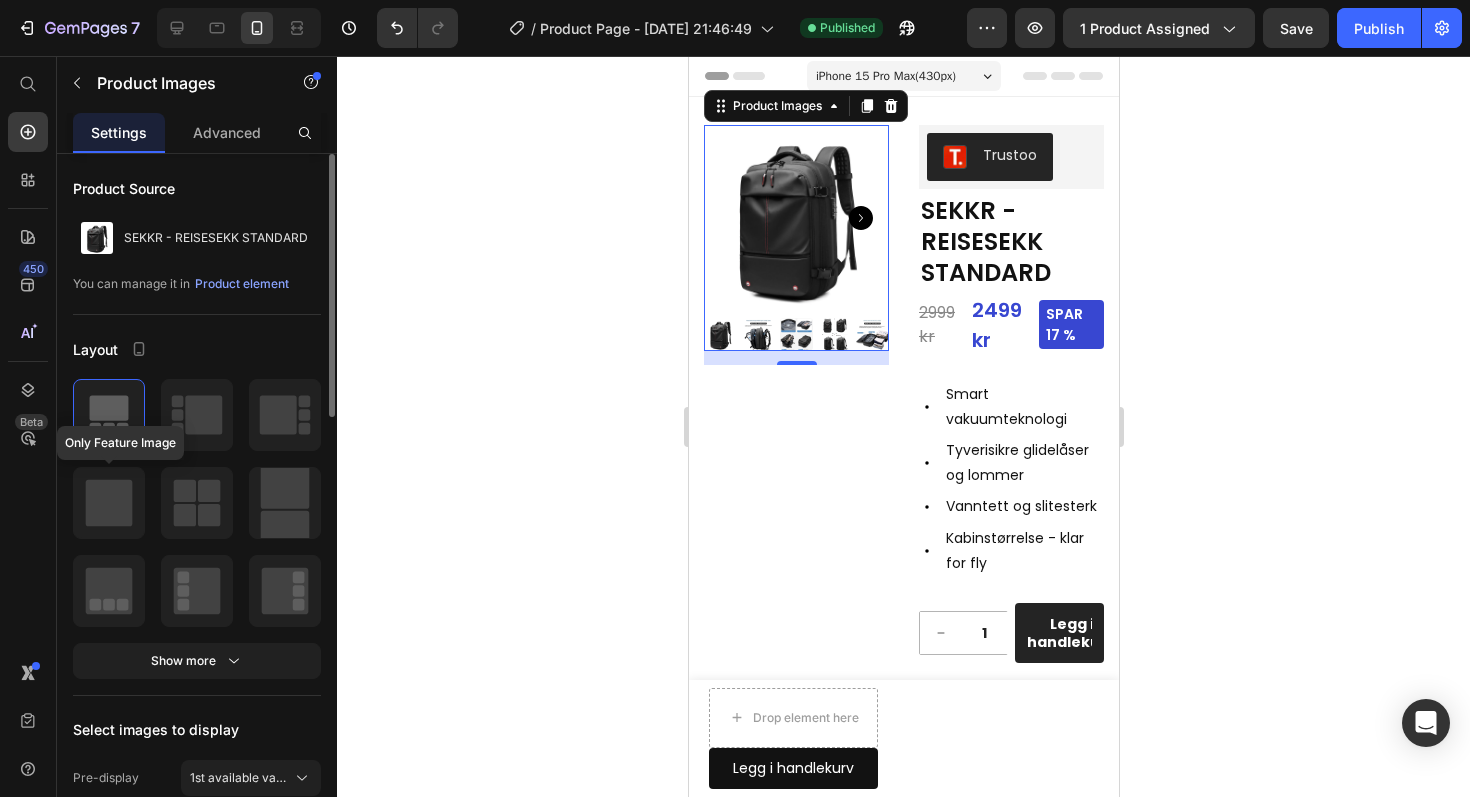 click 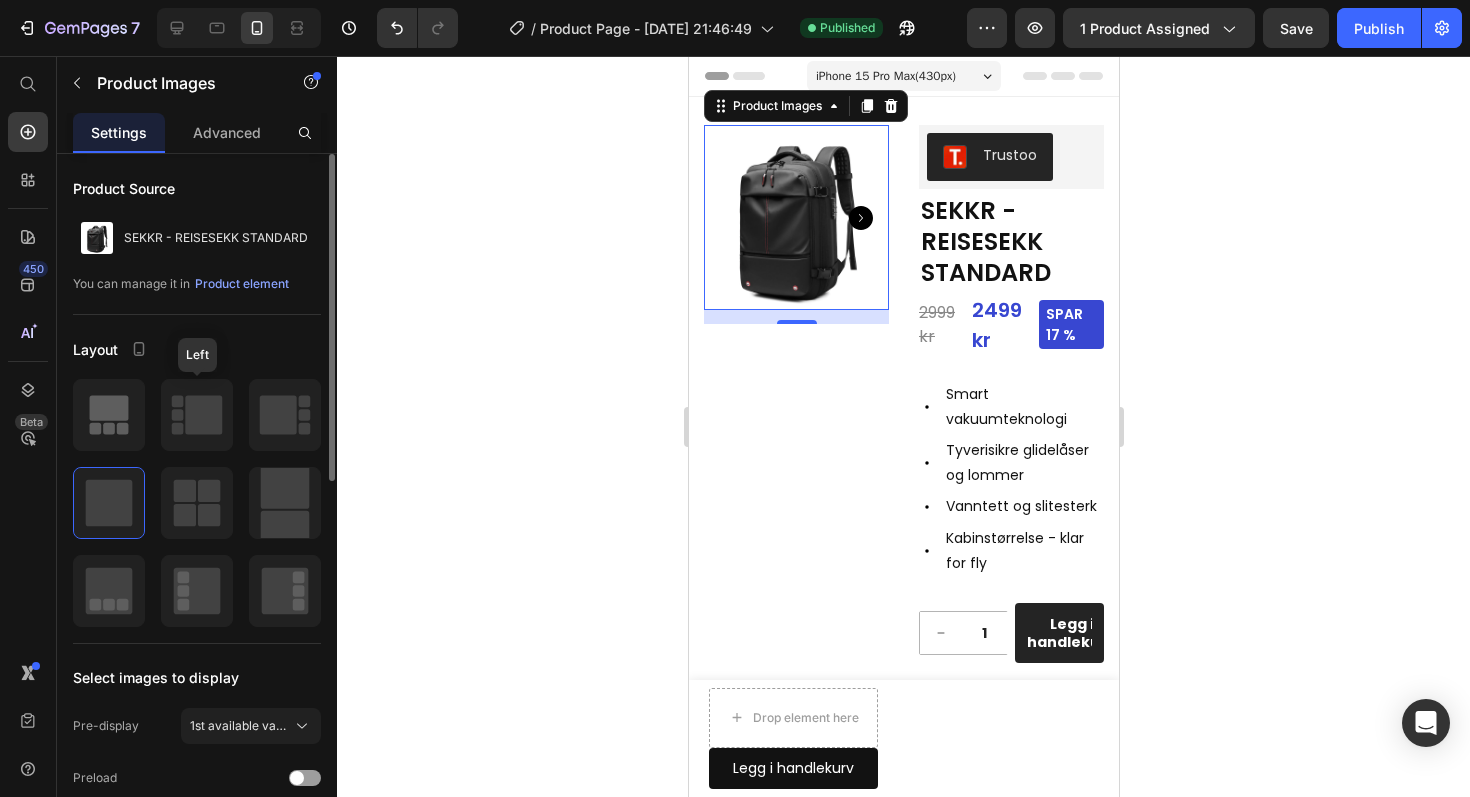 click 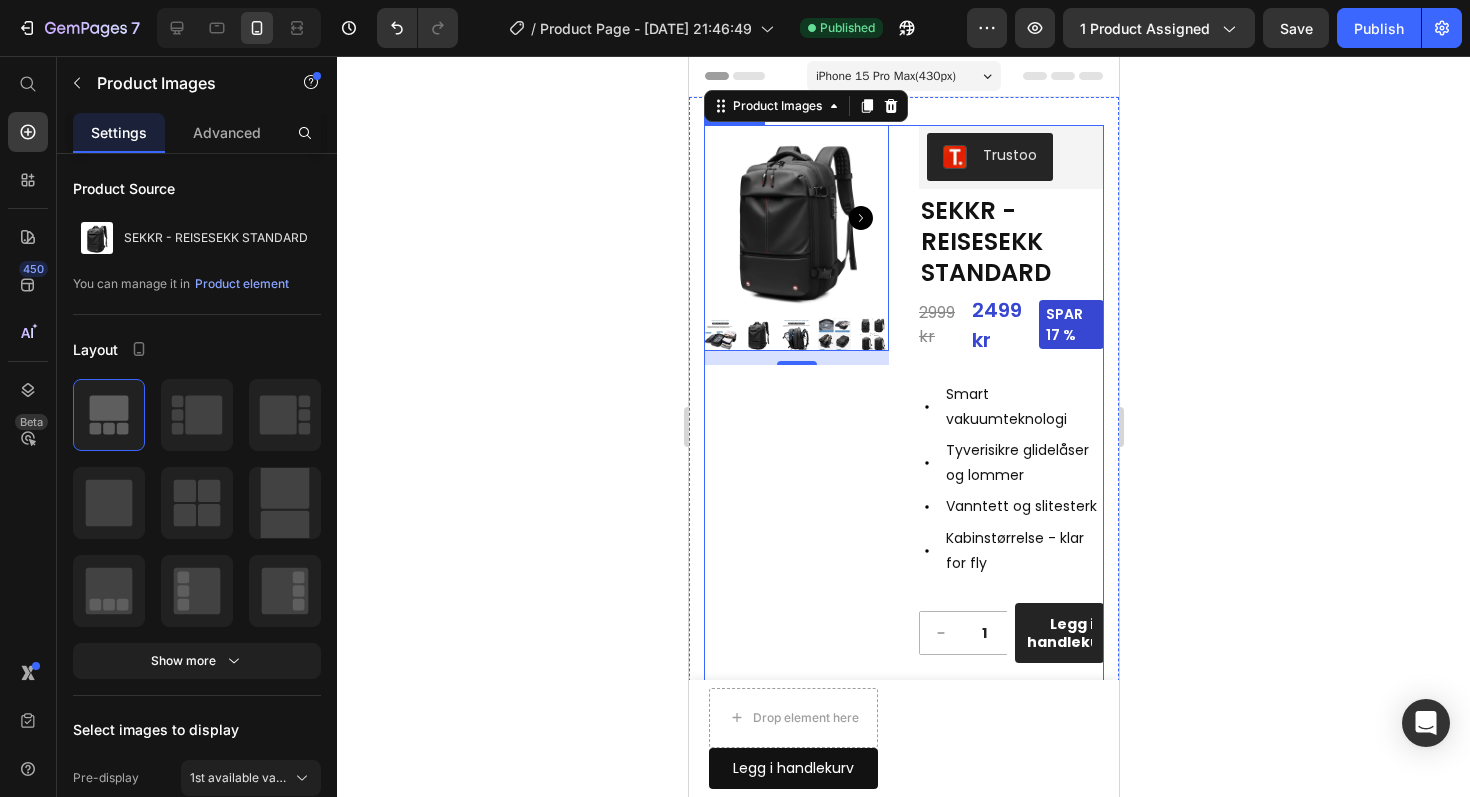 click on "Product Images   14 Row Row Trustoo Trustoo SEKKR - REISESEKK STANDARD Product Title
2999 kr
2499 kr
Spar 17 %
Custom Code
Smart vakuumteknologi
Tyverisikre glidelåser og lommer
Vanntett og slitesterk
Kabinstørrelse - klar for fly Item List 1 Product Quantity Row Legg i handlekurv Add to Cart Row
Hva er i pakken?
Komfort Garanti
Frakt  Accordion Row Product" at bounding box center (903, 484) 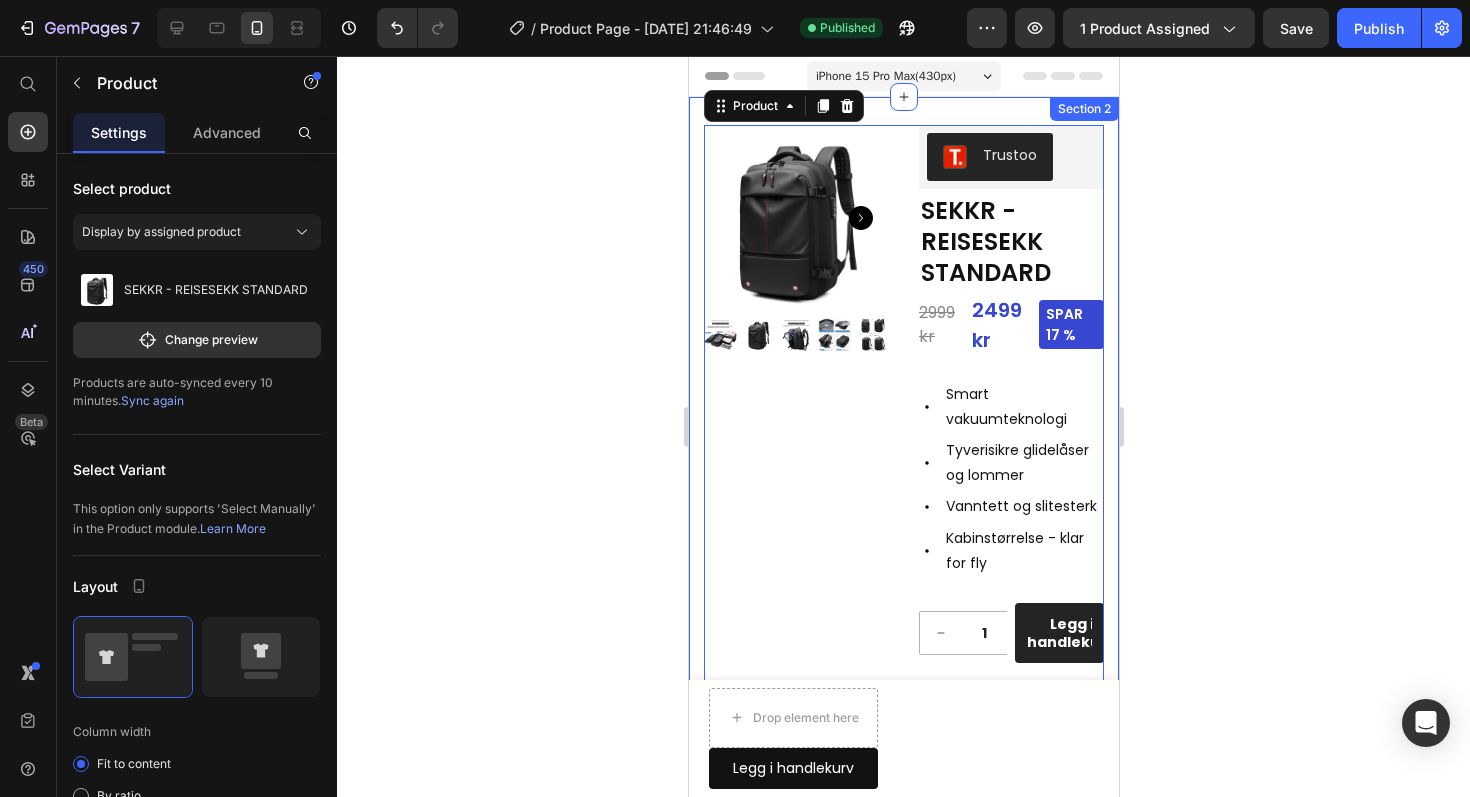 click on "Product Images Row Row Trustoo Trustoo SEKKR - REISESEKK STANDARD Product Title
2999 kr
2499 kr
Spar 17 %
Custom Code
Smart vakuumteknologi
Tyverisikre glidelåser og lommer
Vanntett og slitesterk
Kabinstørrelse - klar for fly Item List 1 Product Quantity Row Legg i handlekurv Add to Cart Row
Hva er i pakken?
Komfort Garanti
Frakt  Accordion Row Product   16 Section 2" at bounding box center (903, 492) 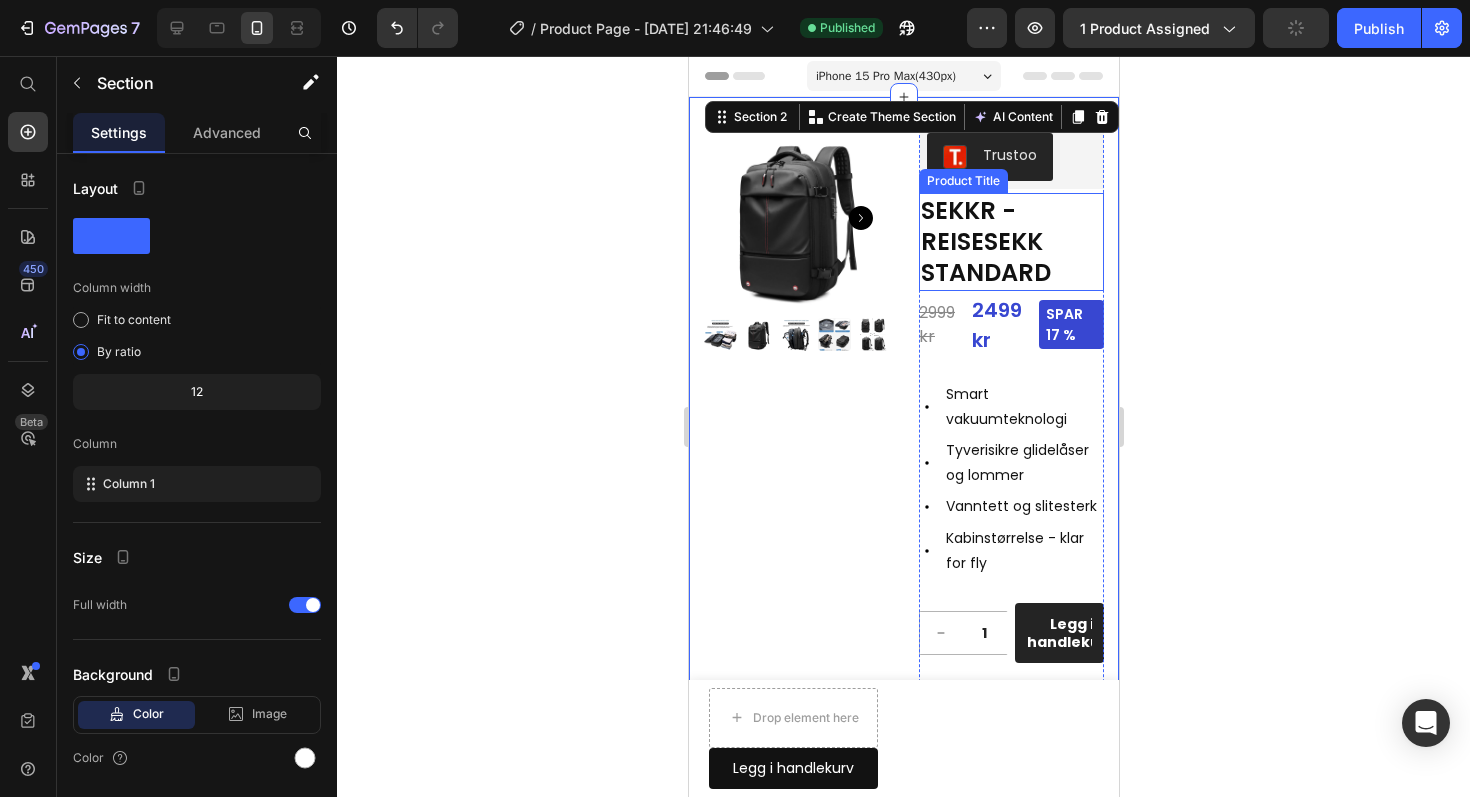 click on "SEKKR - REISESEKK STANDARD" at bounding box center [1010, 242] 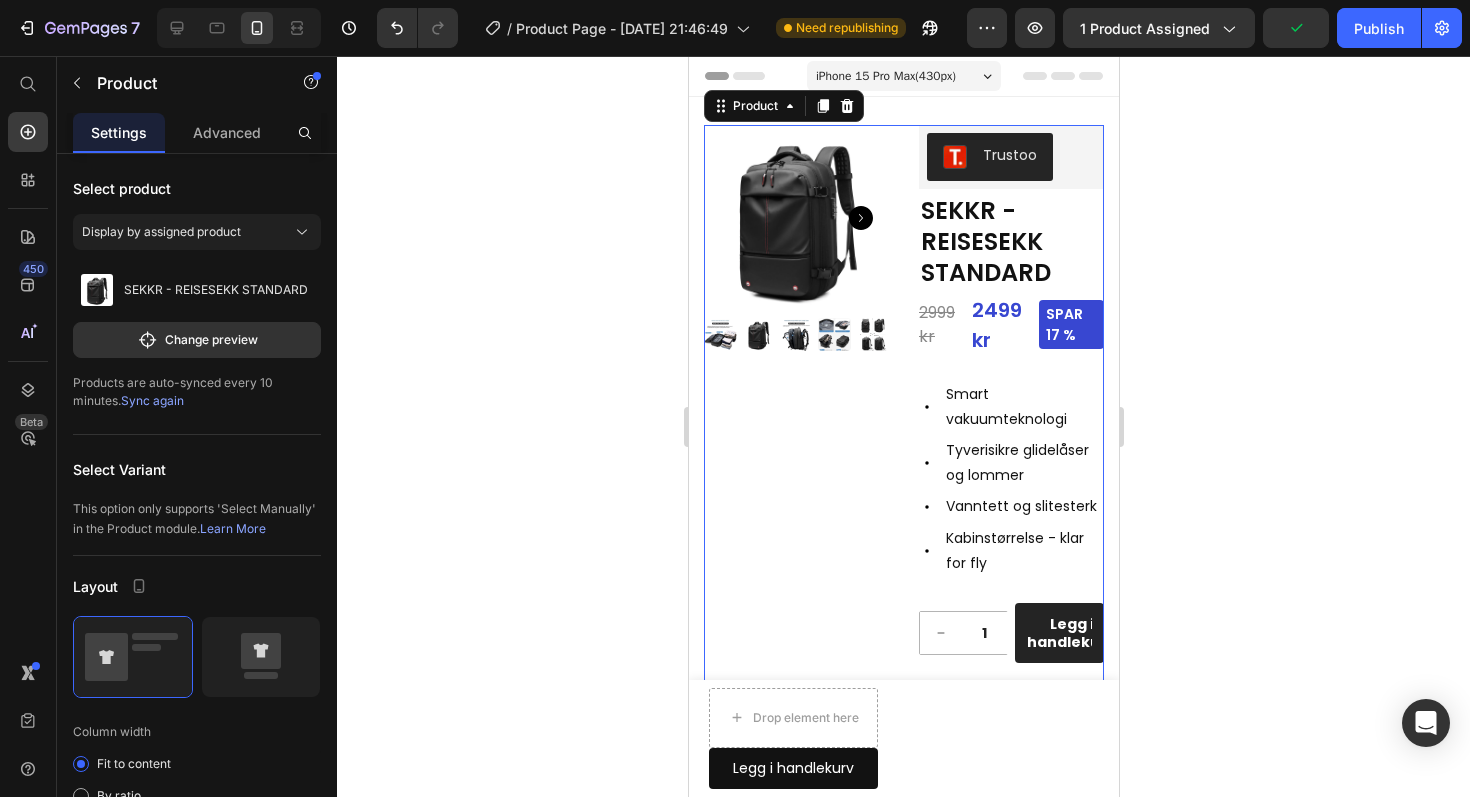 click on "Product Images Row Row Trustoo Trustoo SEKKR - REISESEKK STANDARD Product Title
2999 kr
2499 kr
Spar 17 %
Custom Code
Smart vakuumteknologi
Tyverisikre glidelåser og lommer
Vanntett og slitesterk
Kabinstørrelse - klar for fly Item List 1 Product Quantity Row Legg i handlekurv Add to Cart Row
Hva er i pakken?
Komfort Garanti
Frakt  Accordion Row Product   16" at bounding box center (903, 484) 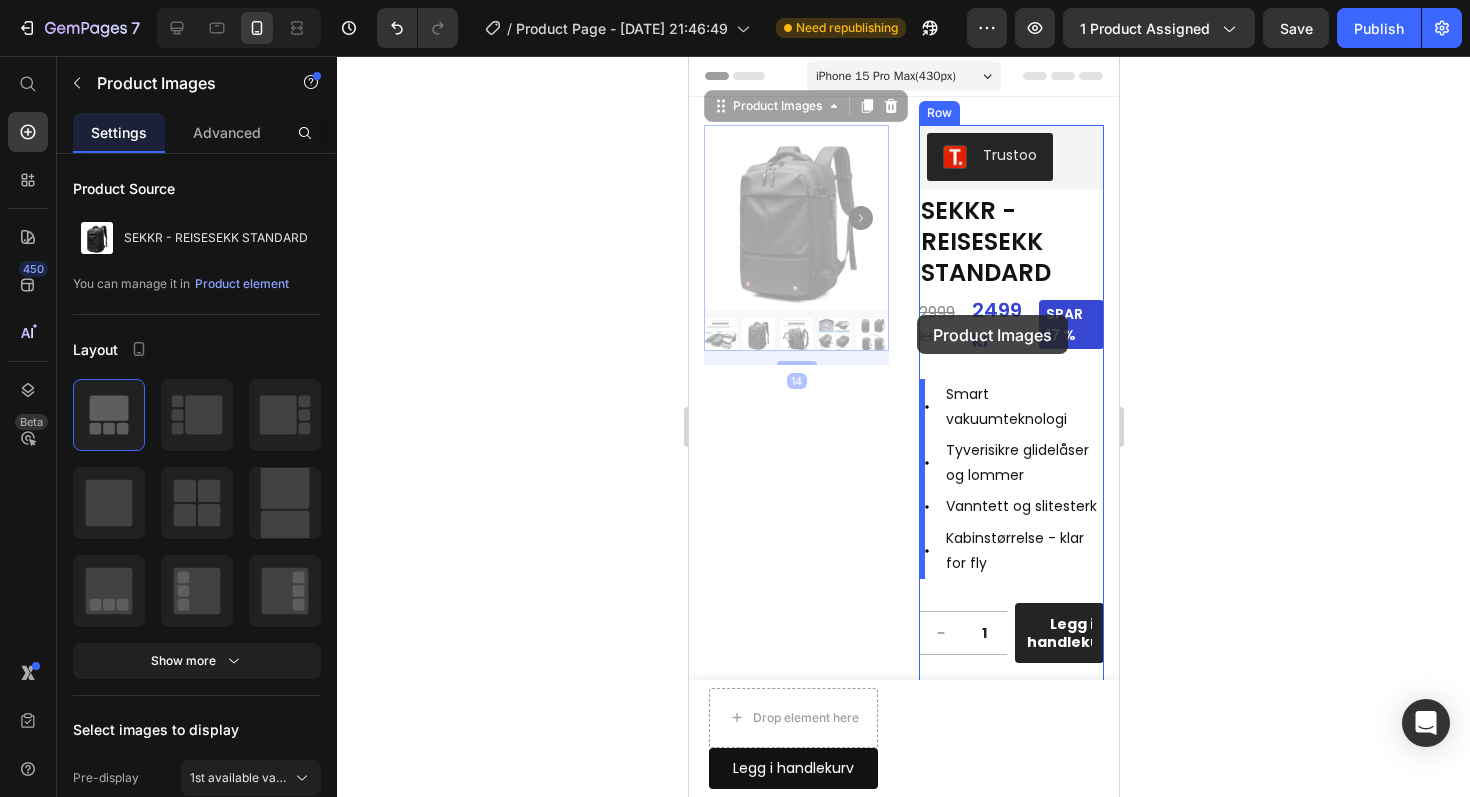 drag, startPoint x: 826, startPoint y: 176, endPoint x: 916, endPoint y: 315, distance: 165.59288 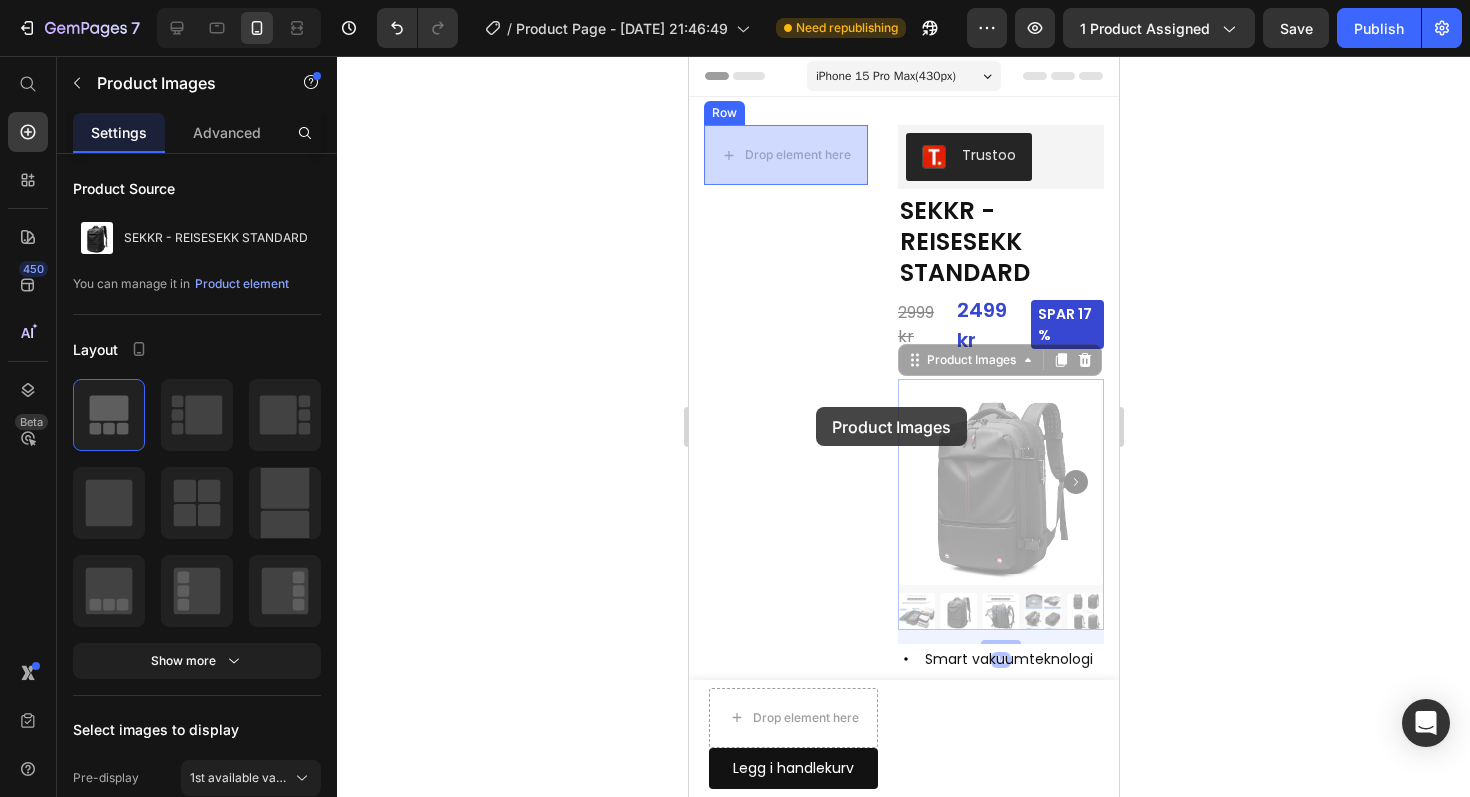drag, startPoint x: 947, startPoint y: 428, endPoint x: 815, endPoint y: 407, distance: 133.66002 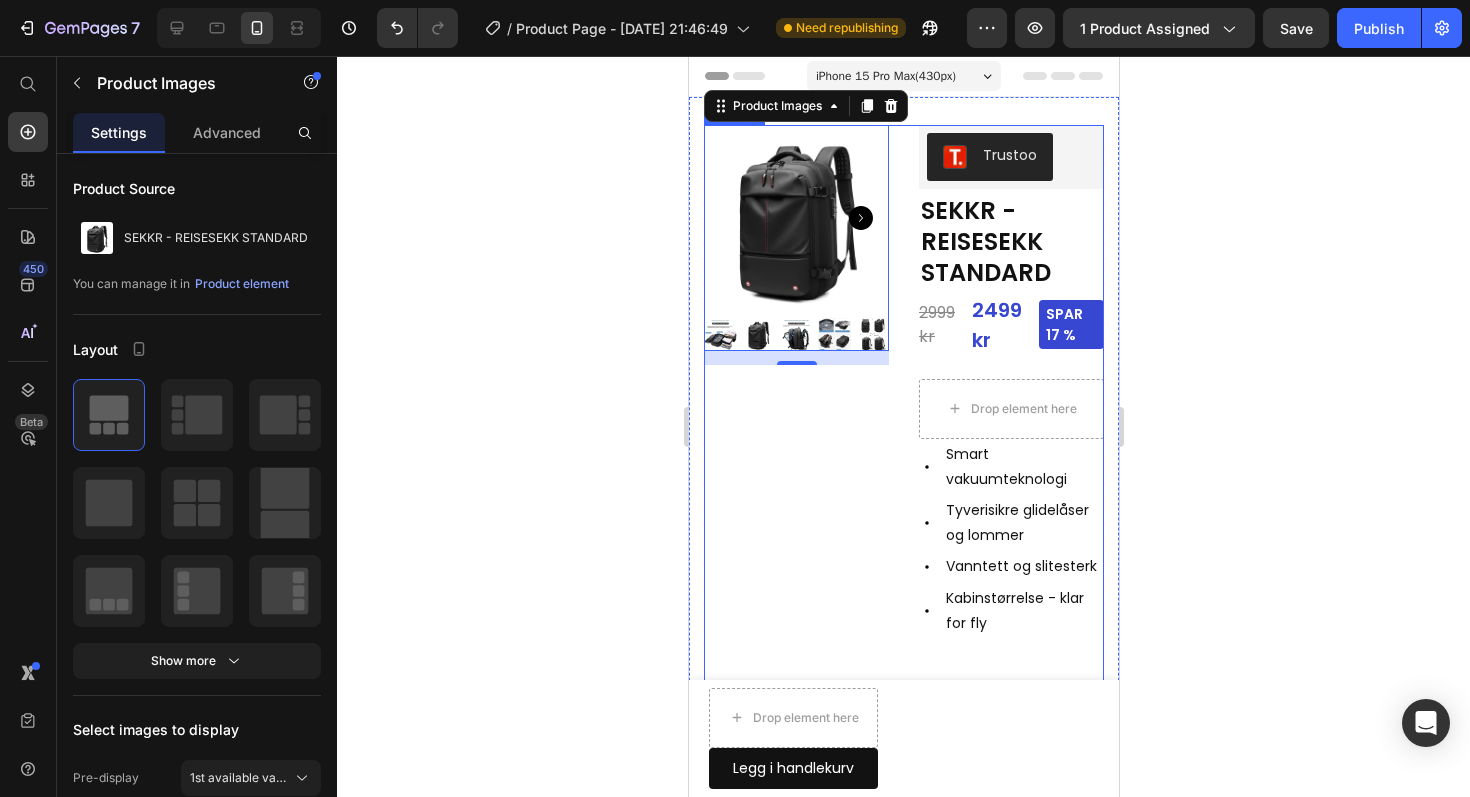 click on "Product Images   14 Row Row" at bounding box center [795, 526] 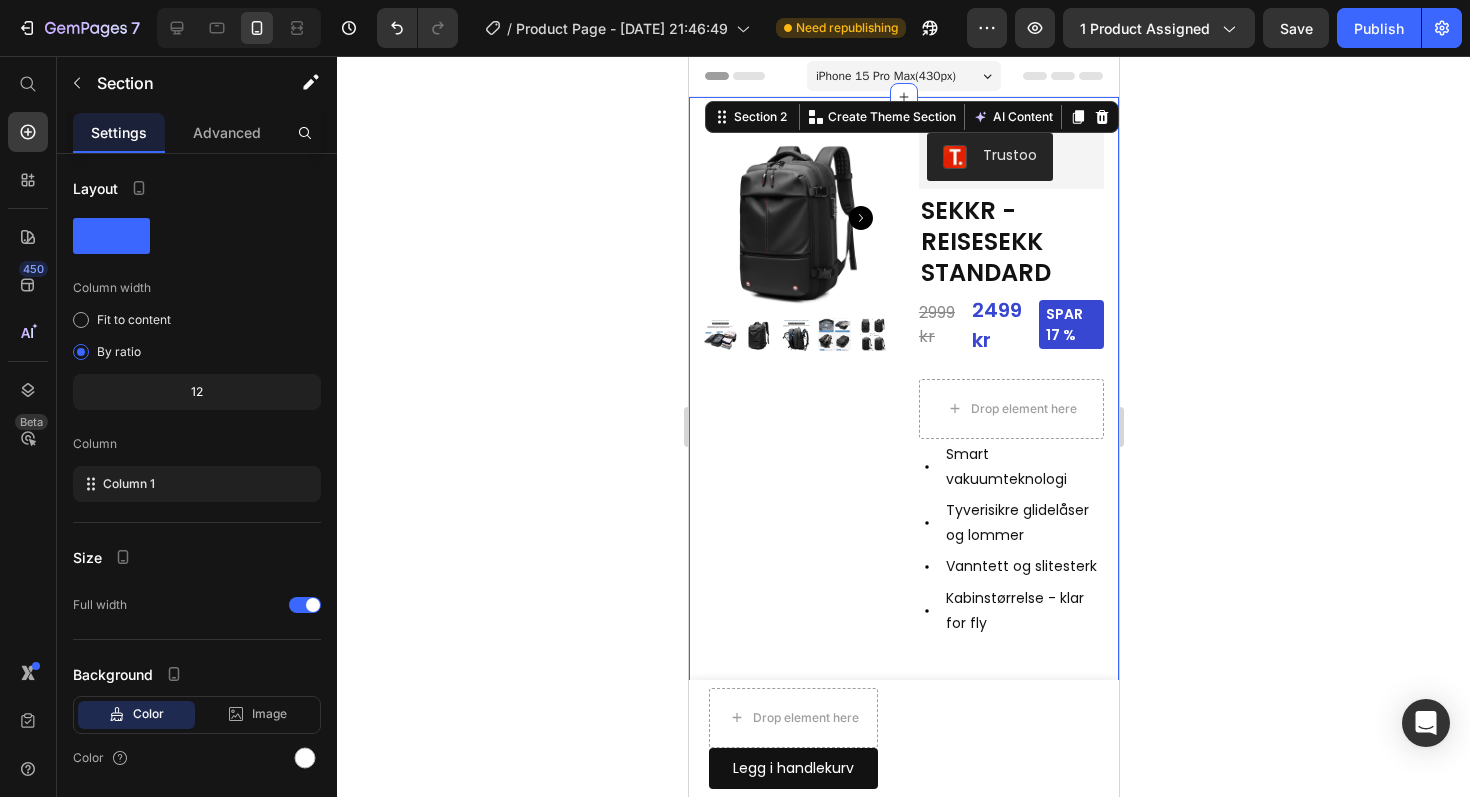 click on "Product Images Row Row Trustoo Trustoo SEKKR - REISESEKK STANDARD Product Title
2999 kr
2499 kr
Spar 17 %
Custom Code
Drop element here
Smart vakuumteknologi
Tyverisikre glidelåser og lommer
Vanntett og slitesterk
Kabinstørrelse - klar for fly Item List Row 1 Product Quantity Row Legg i handlekurv Add to Cart Row
Hva er i pakken?
Komfort Garanti
Frakt  Accordion Row Product Section 2   You can create reusable sections Create Theme Section AI Content Write with GemAI What would you like to describe here? Tone and Voice Persuasive Product SEKKR - REISESEKK PRO Show more Generate" at bounding box center (903, 534) 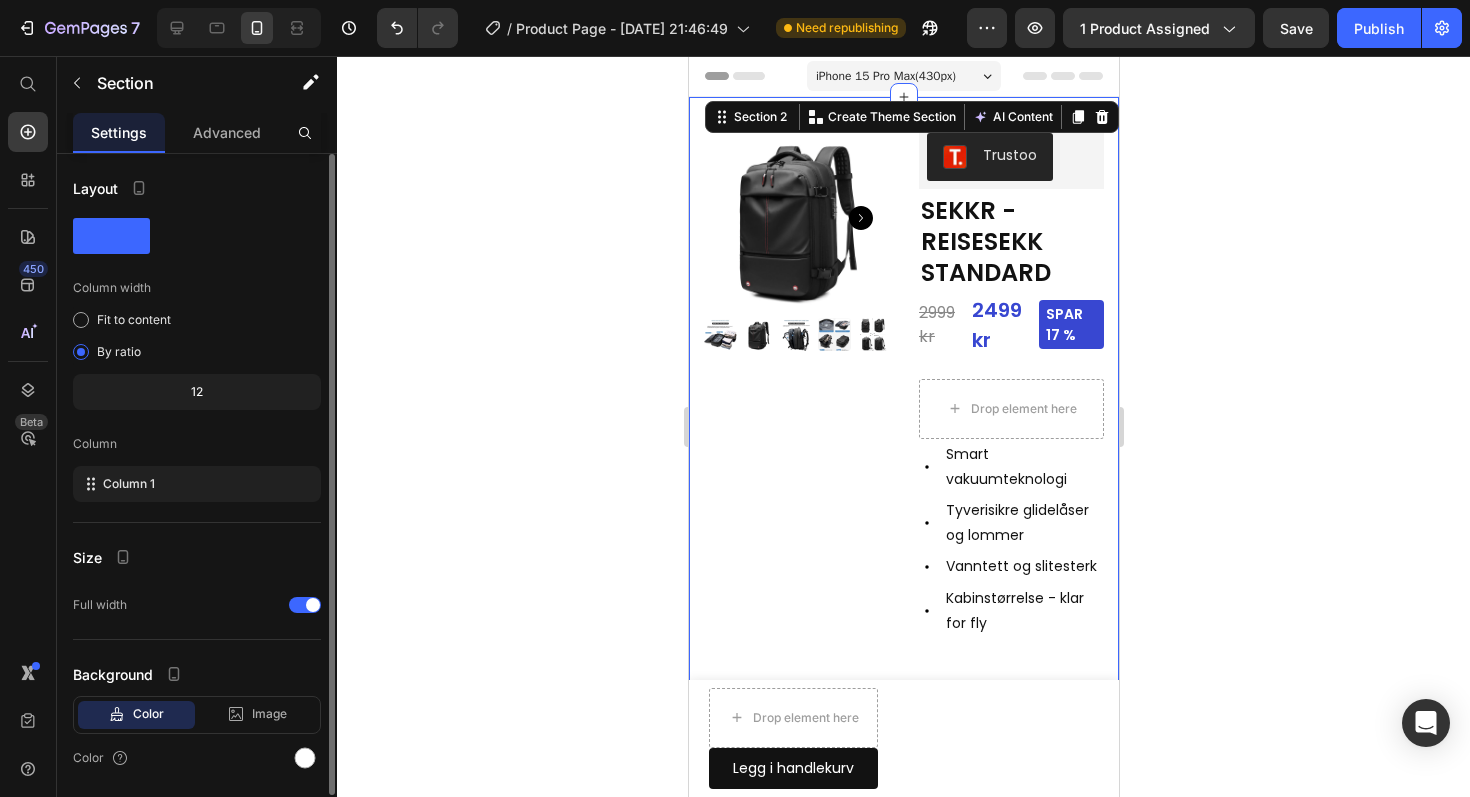 click 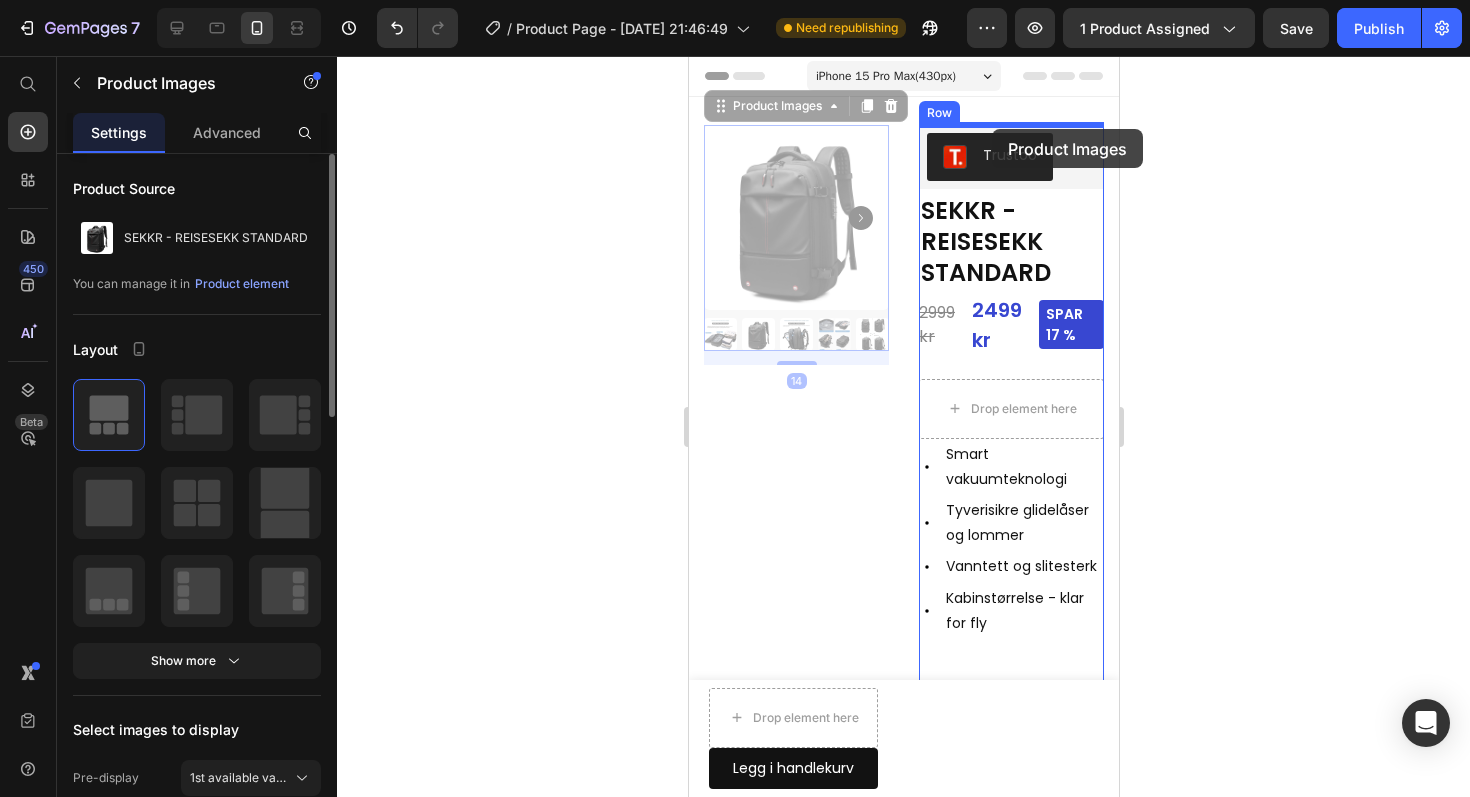 drag, startPoint x: 744, startPoint y: 258, endPoint x: 991, endPoint y: 129, distance: 278.6575 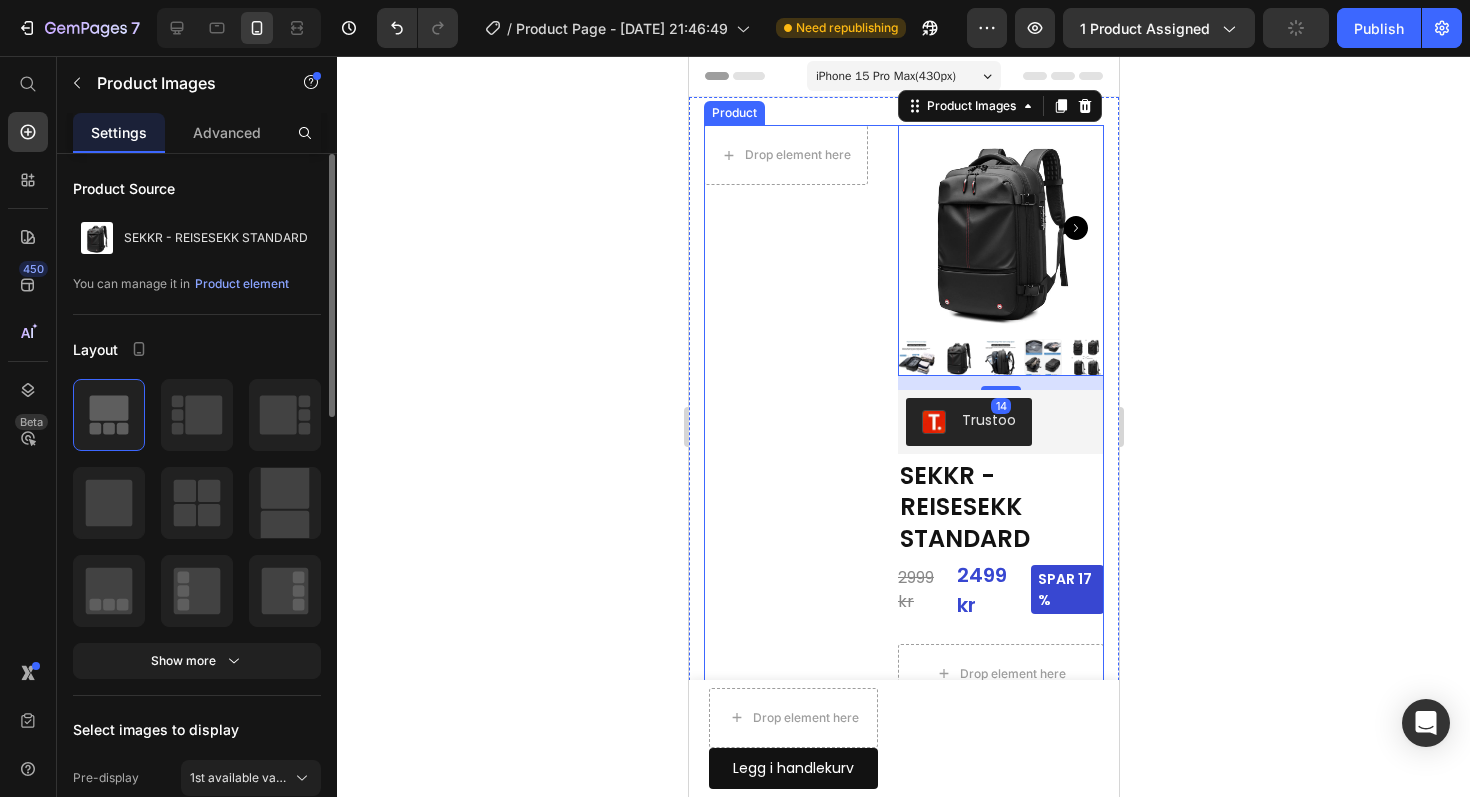 click on "Drop element here Row Row" at bounding box center [785, 646] 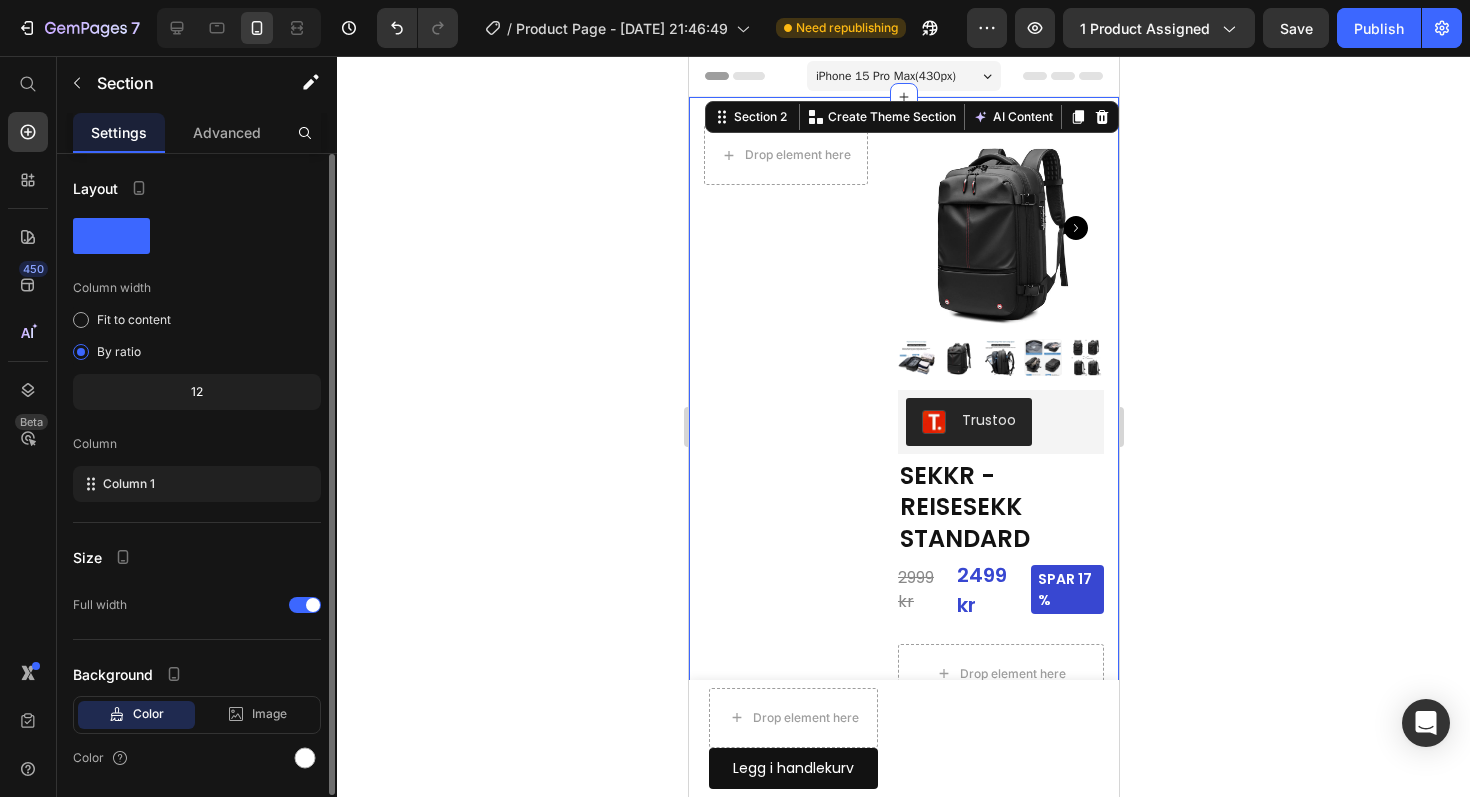 click on "Drop element here Row Row
Product Images Trustoo Trustoo SEKKR - REISESEKK STANDARD Product Title
2999 kr
2499 kr
Spar 17 %
Custom Code
Drop element here
Smart vakuumteknologi
Tyverisikre glidelåser og lommer
Vanntett og slitesterk
Kabinstørrelse - klar for fly Item List Row 1 Product Quantity Row Legg i handlekurv Add to Cart Row
Hva er i pakken?
Komfort Garanti
Frakt  Accordion Row Product Section 2   You can create reusable sections Create Theme Section AI Content Write with GemAI What would you like to describe here? Tone and Voice Persuasive Product SEKKR - REISESEKK PRO Show more Generate" at bounding box center [903, 654] 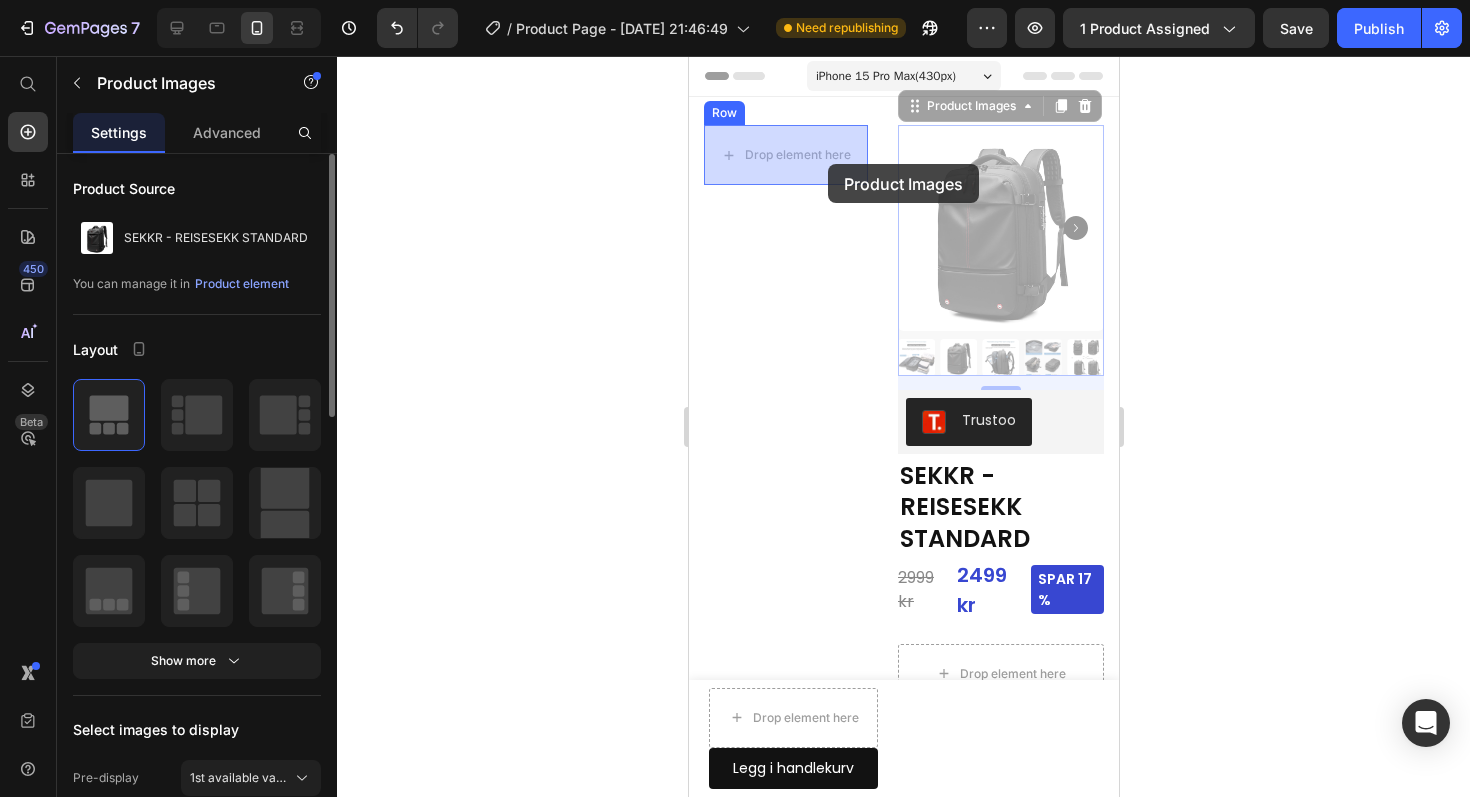 drag, startPoint x: 1042, startPoint y: 259, endPoint x: 827, endPoint y: 164, distance: 235.05319 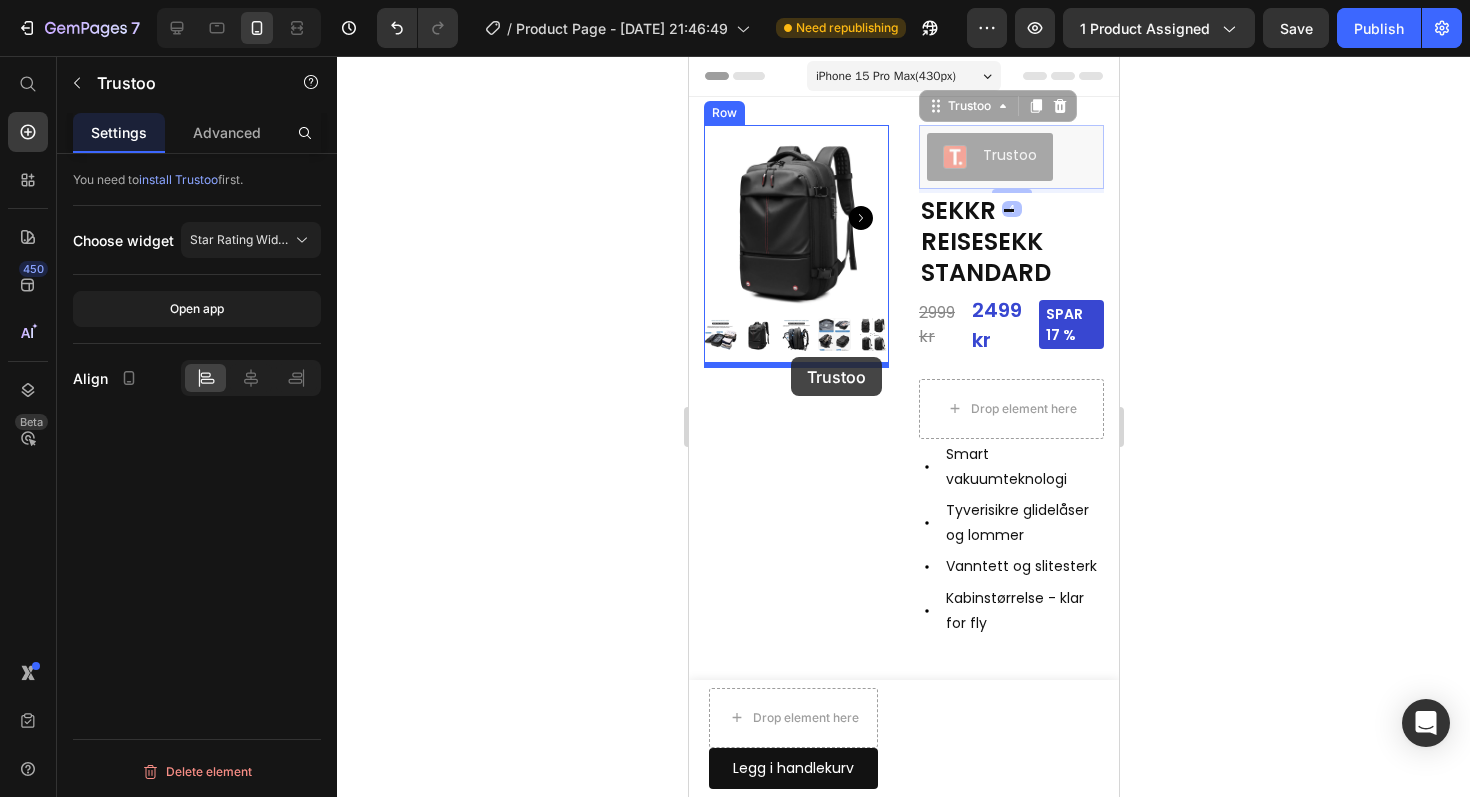 drag, startPoint x: 1087, startPoint y: 149, endPoint x: 790, endPoint y: 357, distance: 362.59207 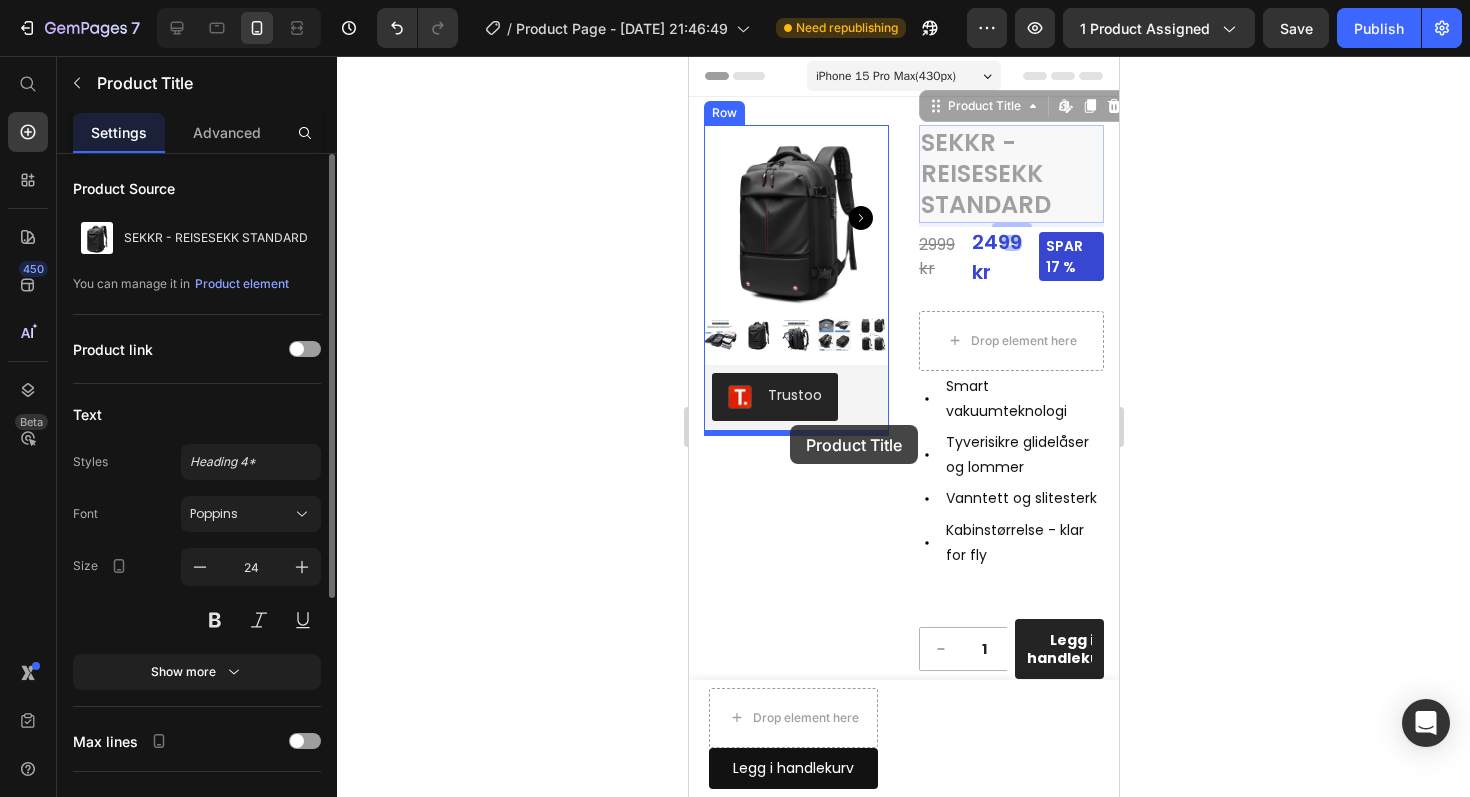 drag, startPoint x: 1015, startPoint y: 163, endPoint x: 789, endPoint y: 425, distance: 346.00577 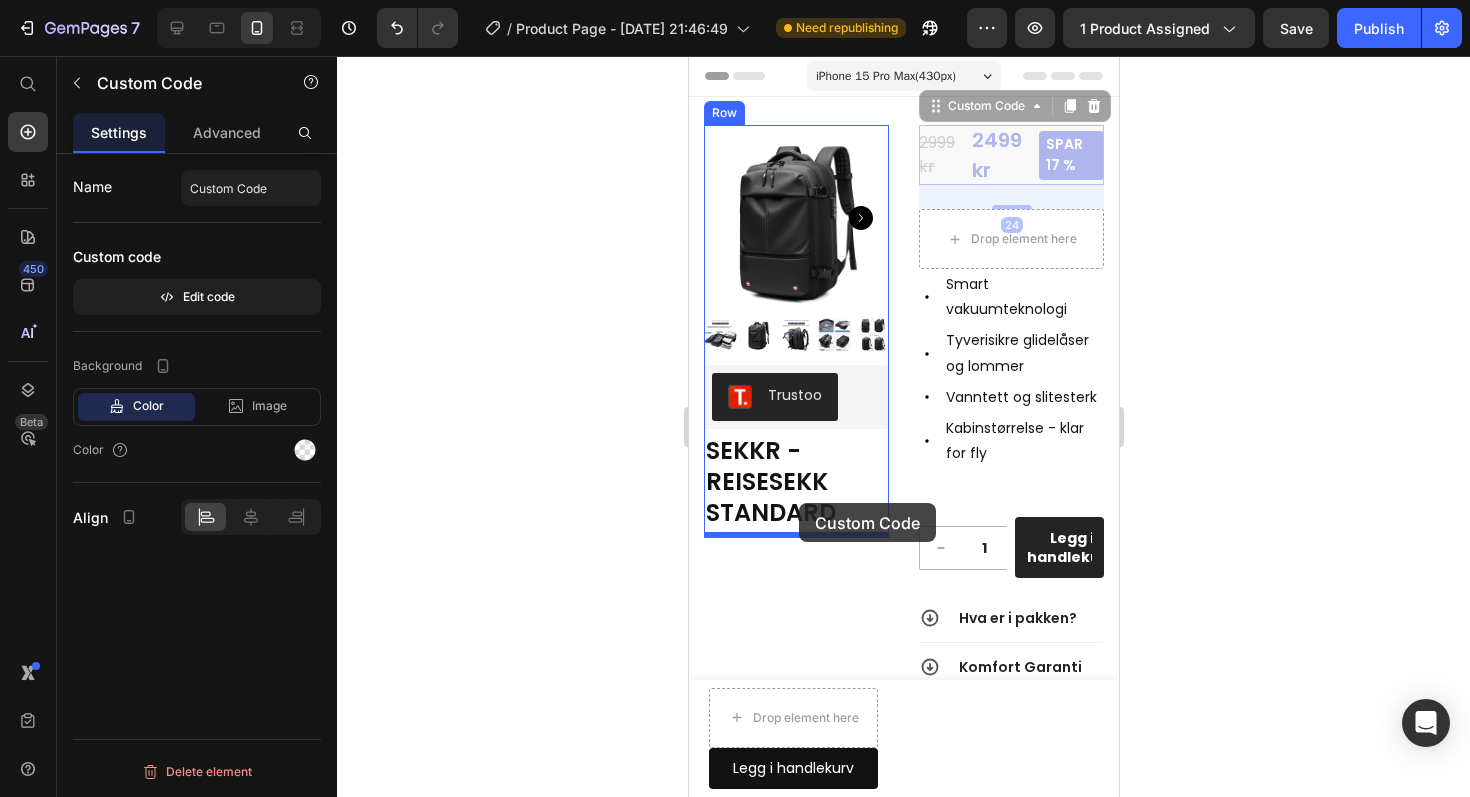 drag, startPoint x: 1025, startPoint y: 165, endPoint x: 798, endPoint y: 503, distance: 407.1523 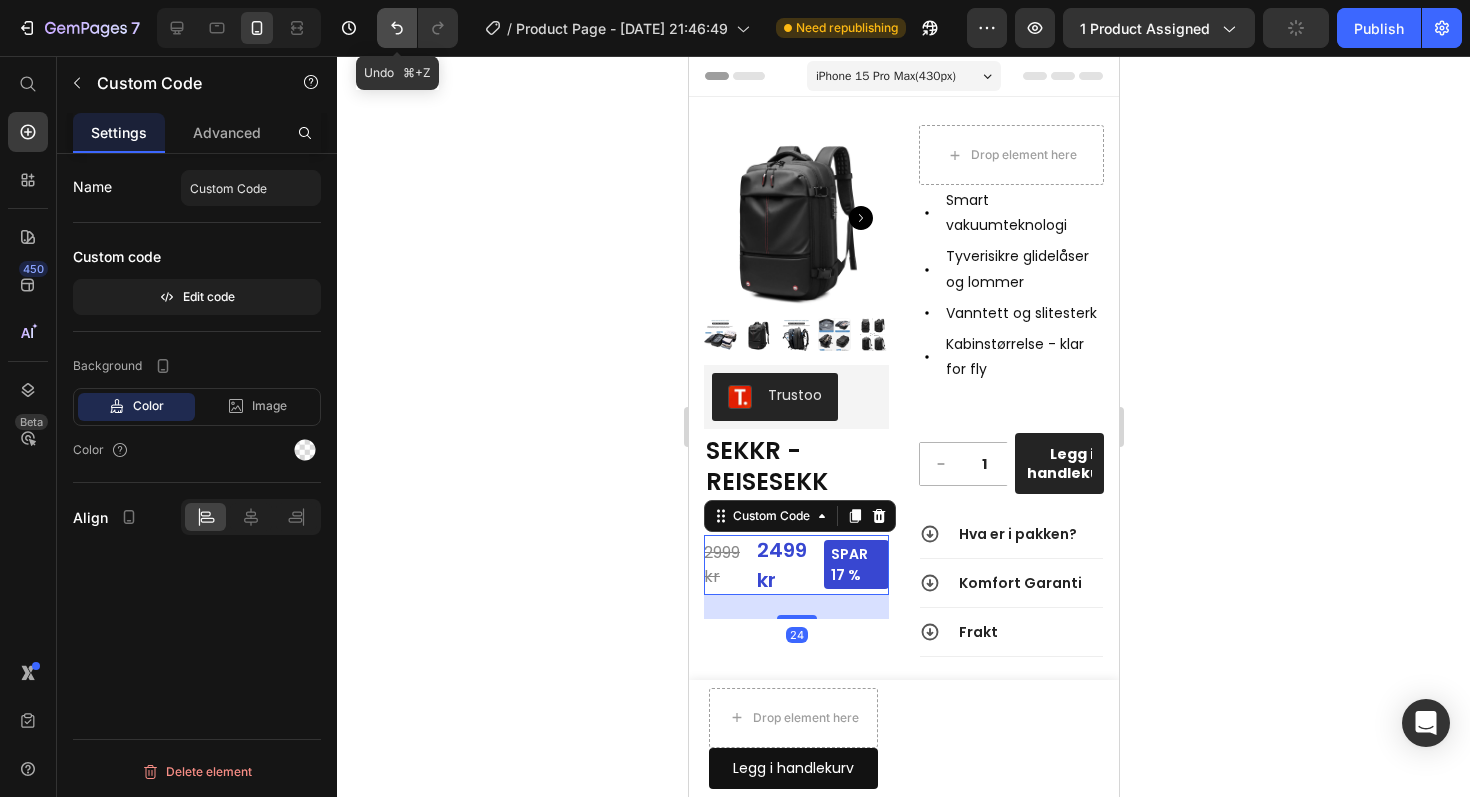 click 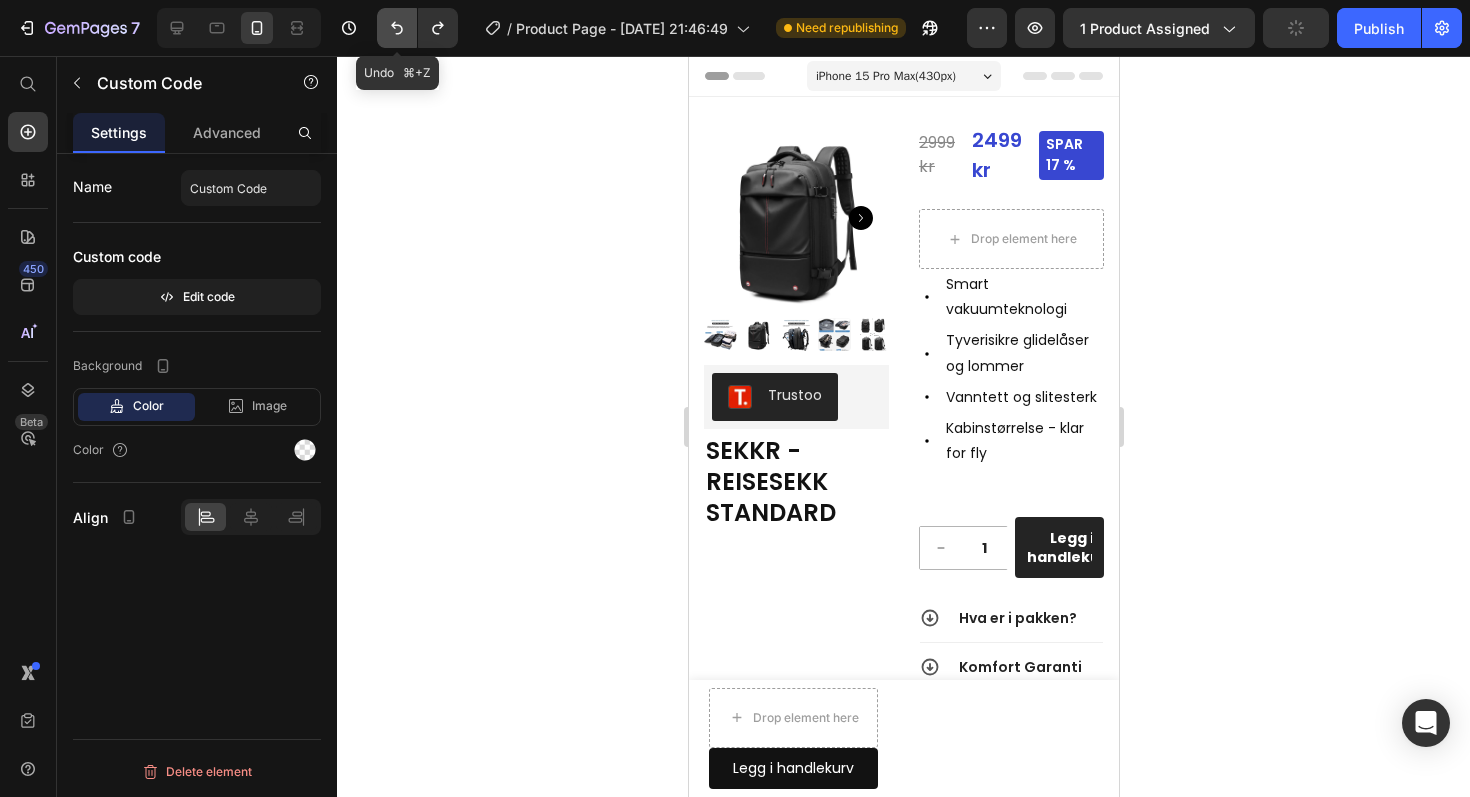 click 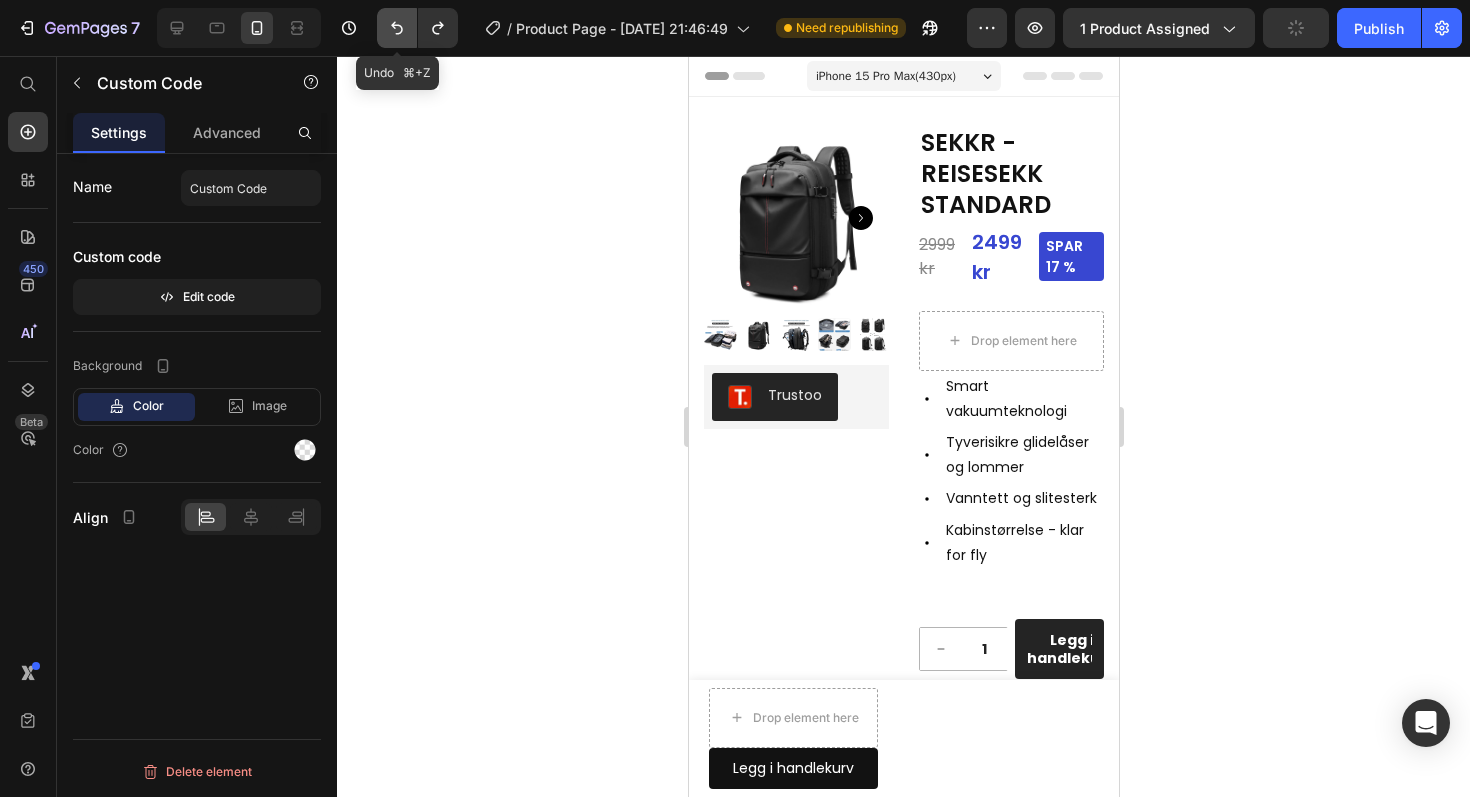 click 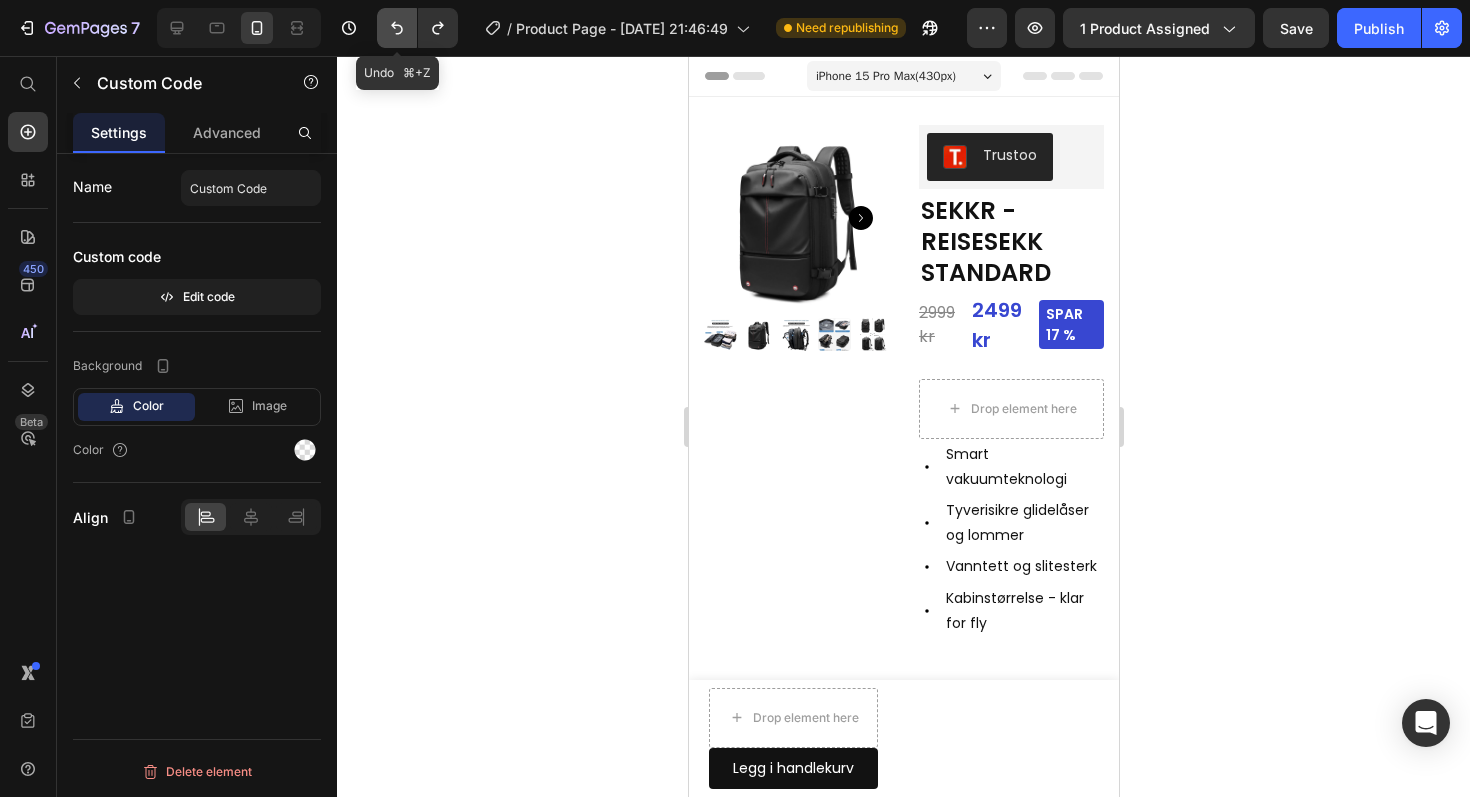 click 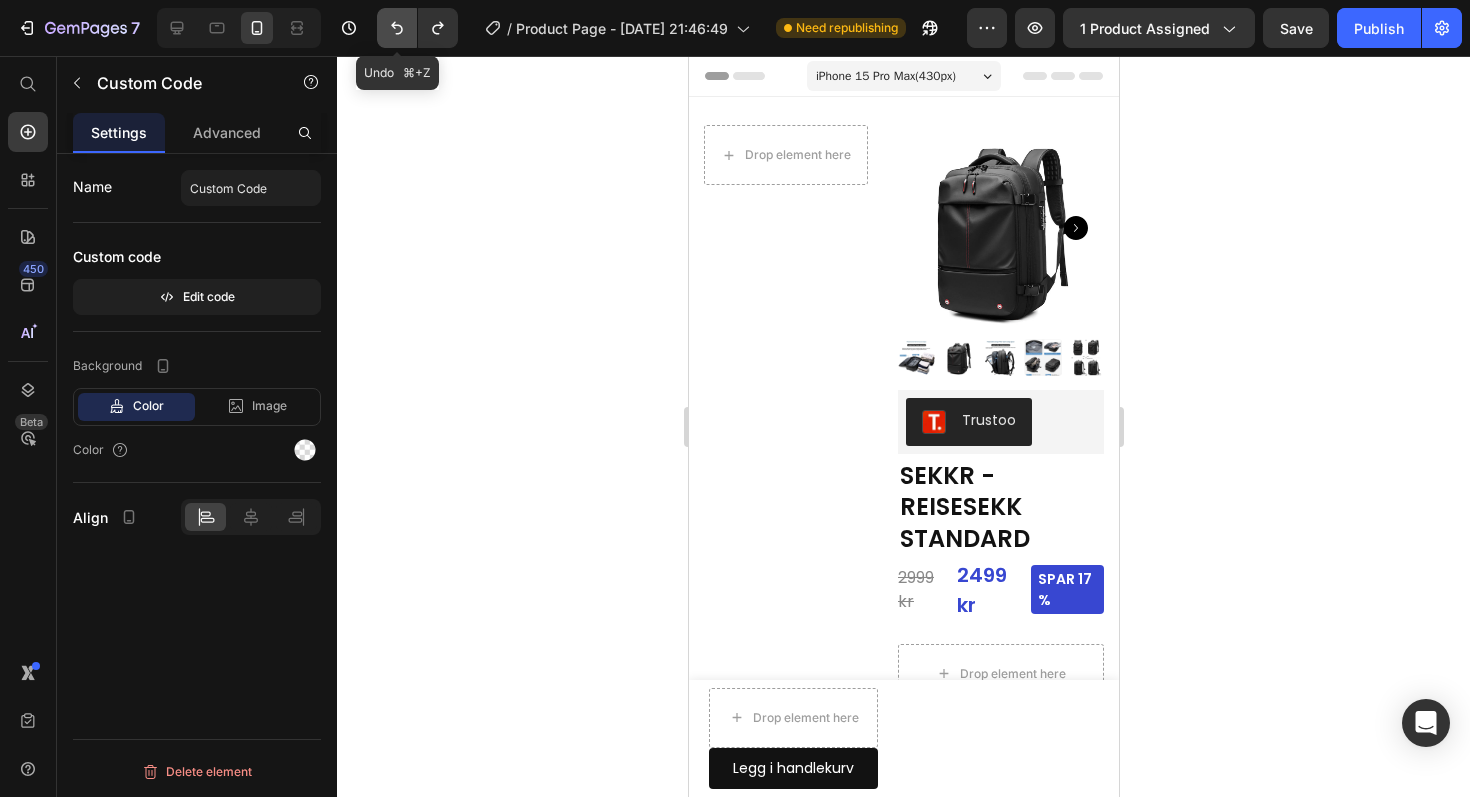click 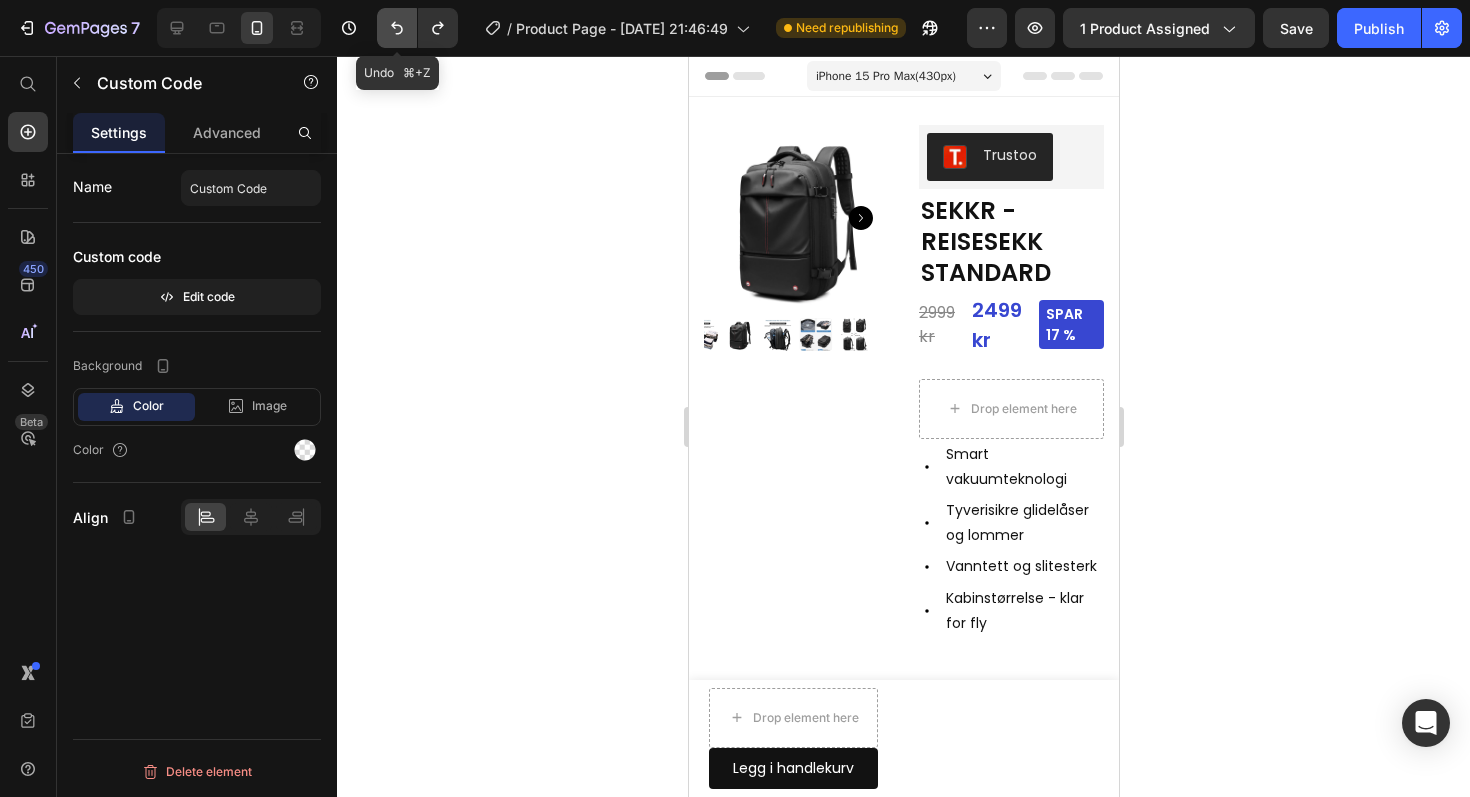 click 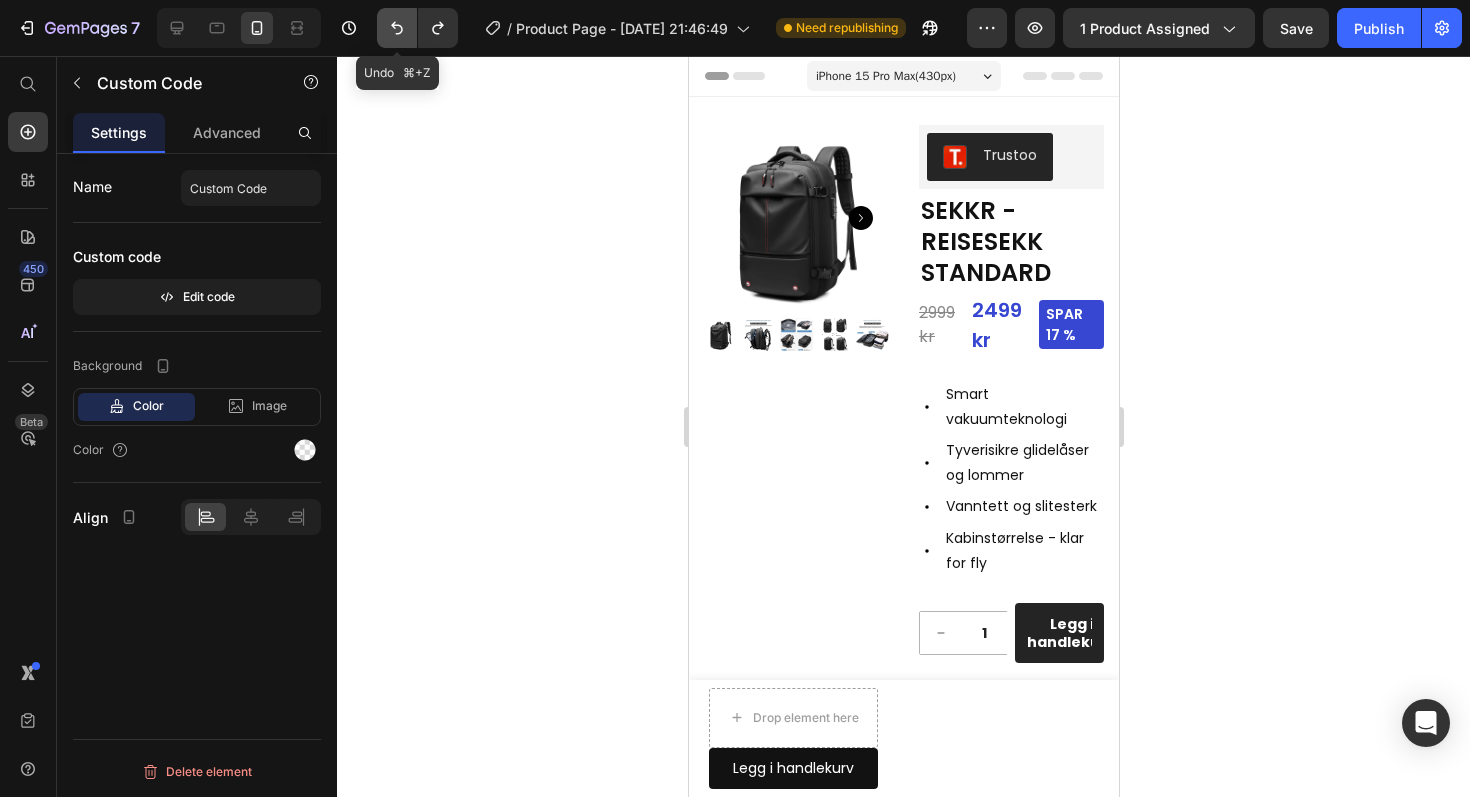 click 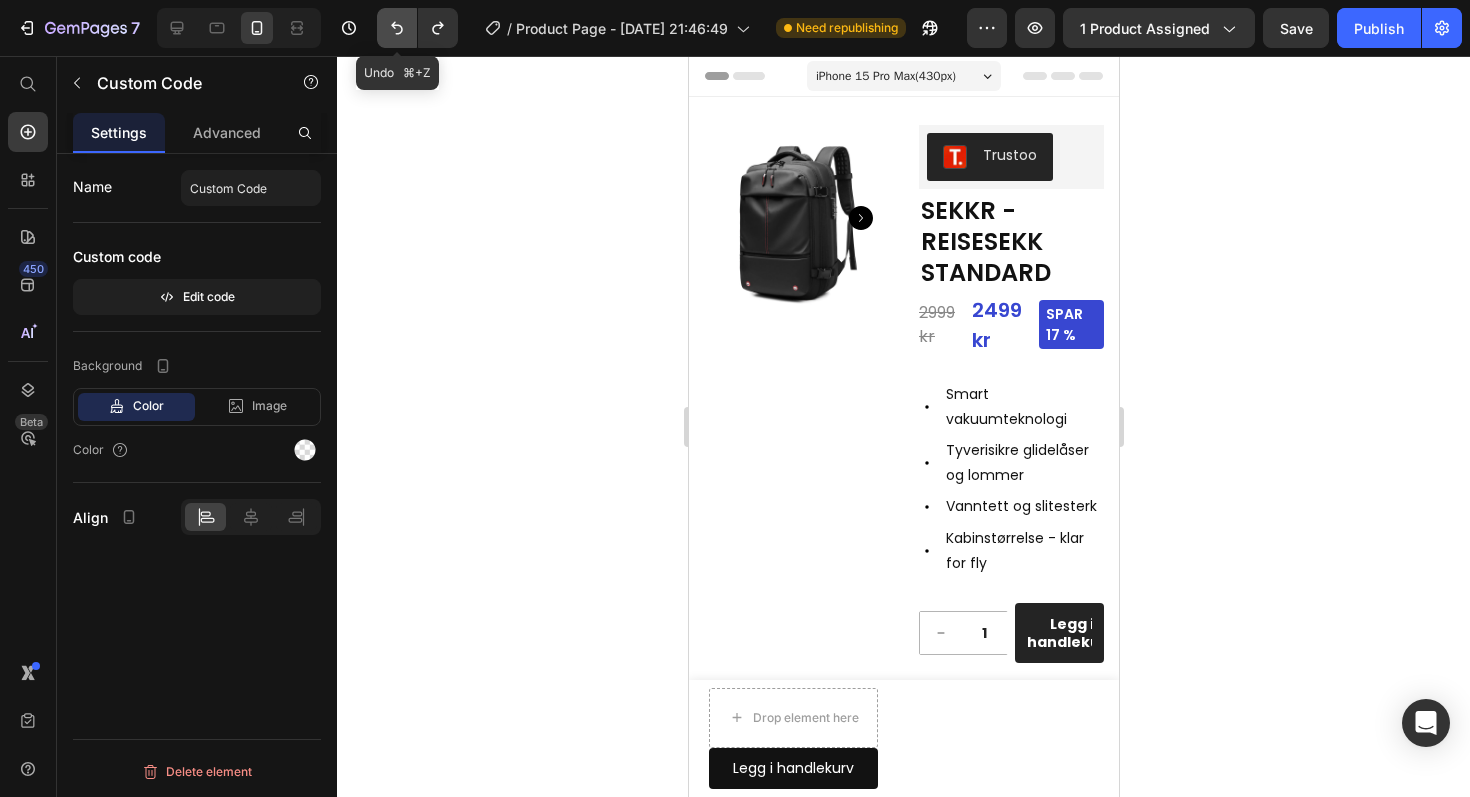 click 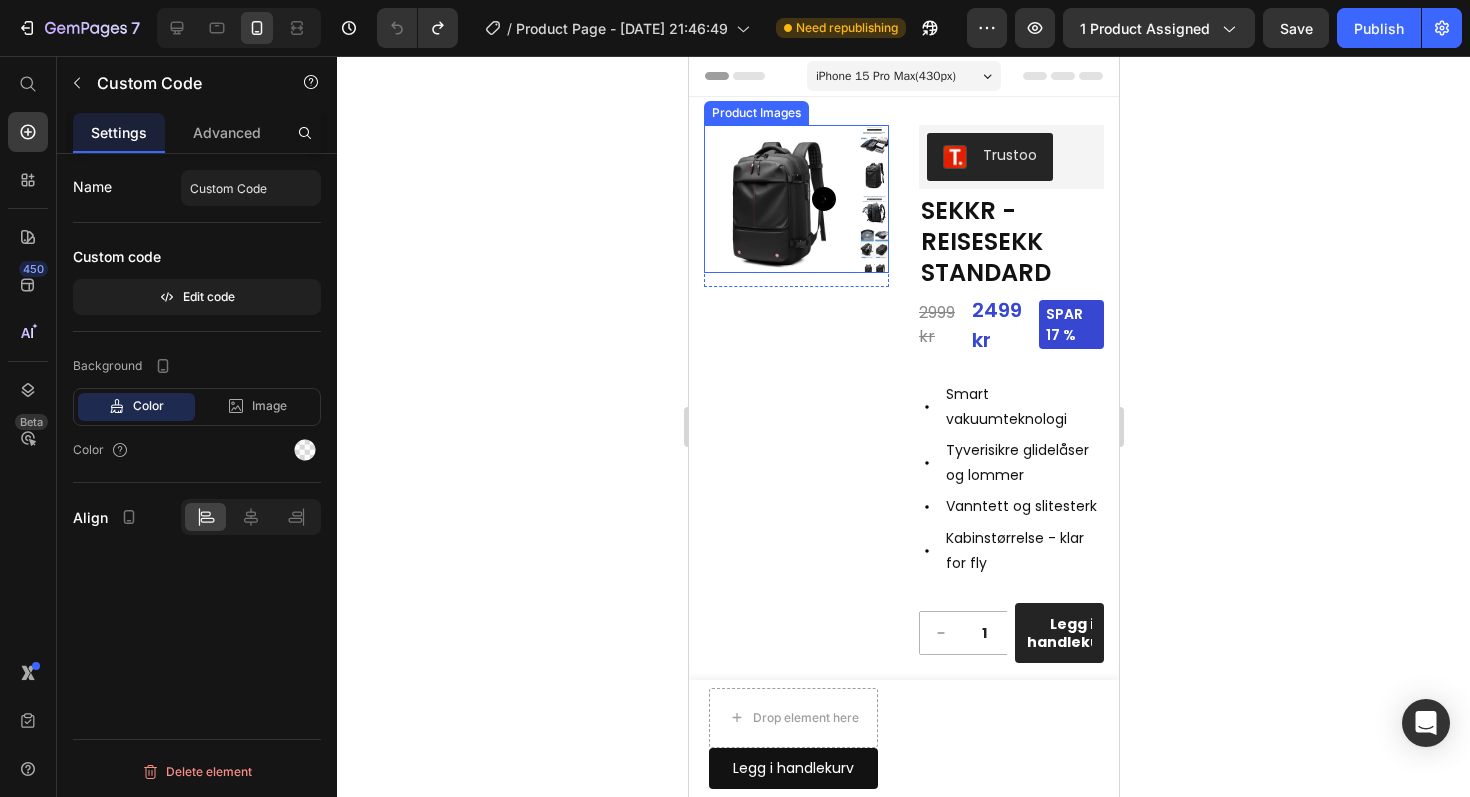 click on "Product Images" at bounding box center [795, 206] 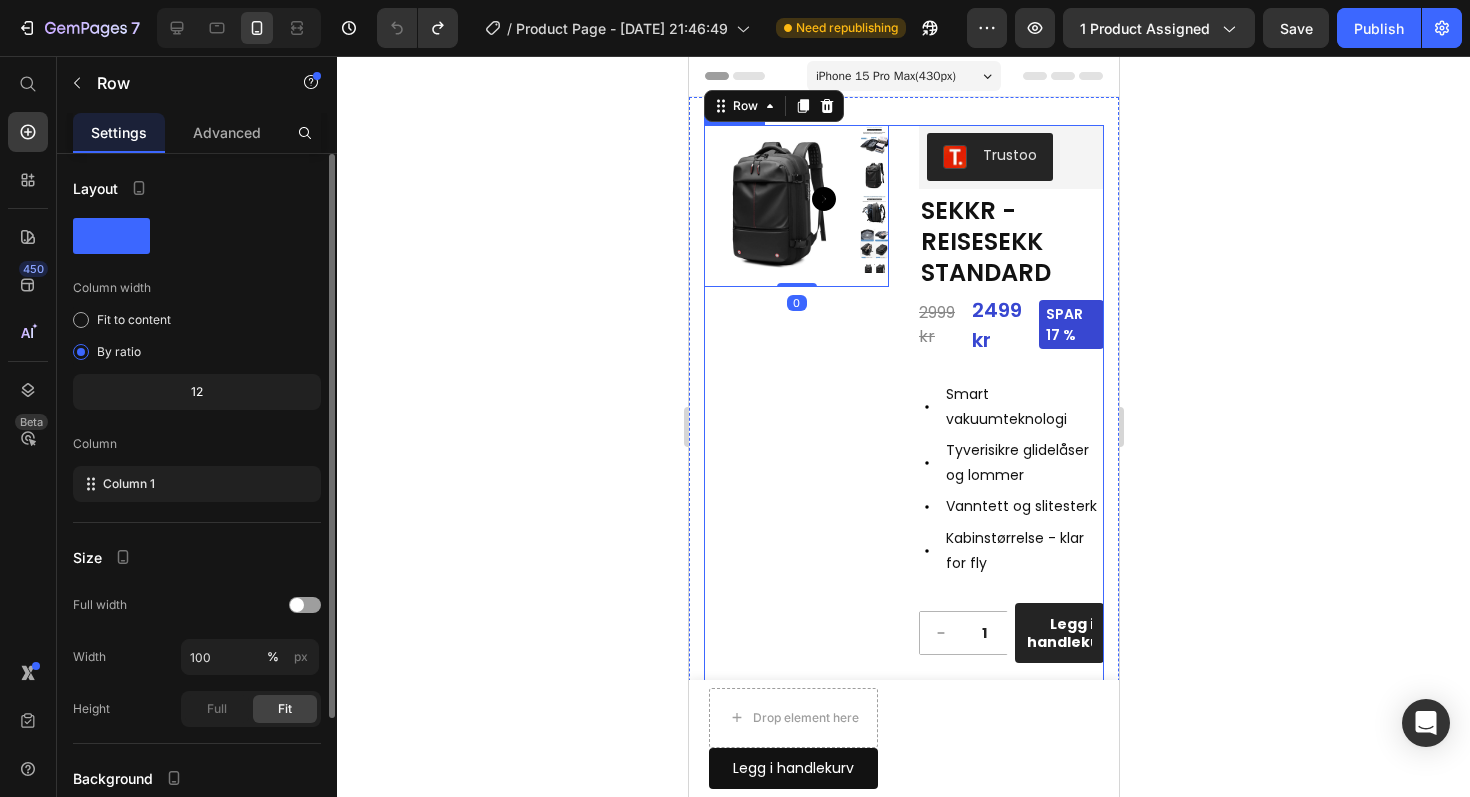 click on "Product Images Row   0 Row" at bounding box center (795, 484) 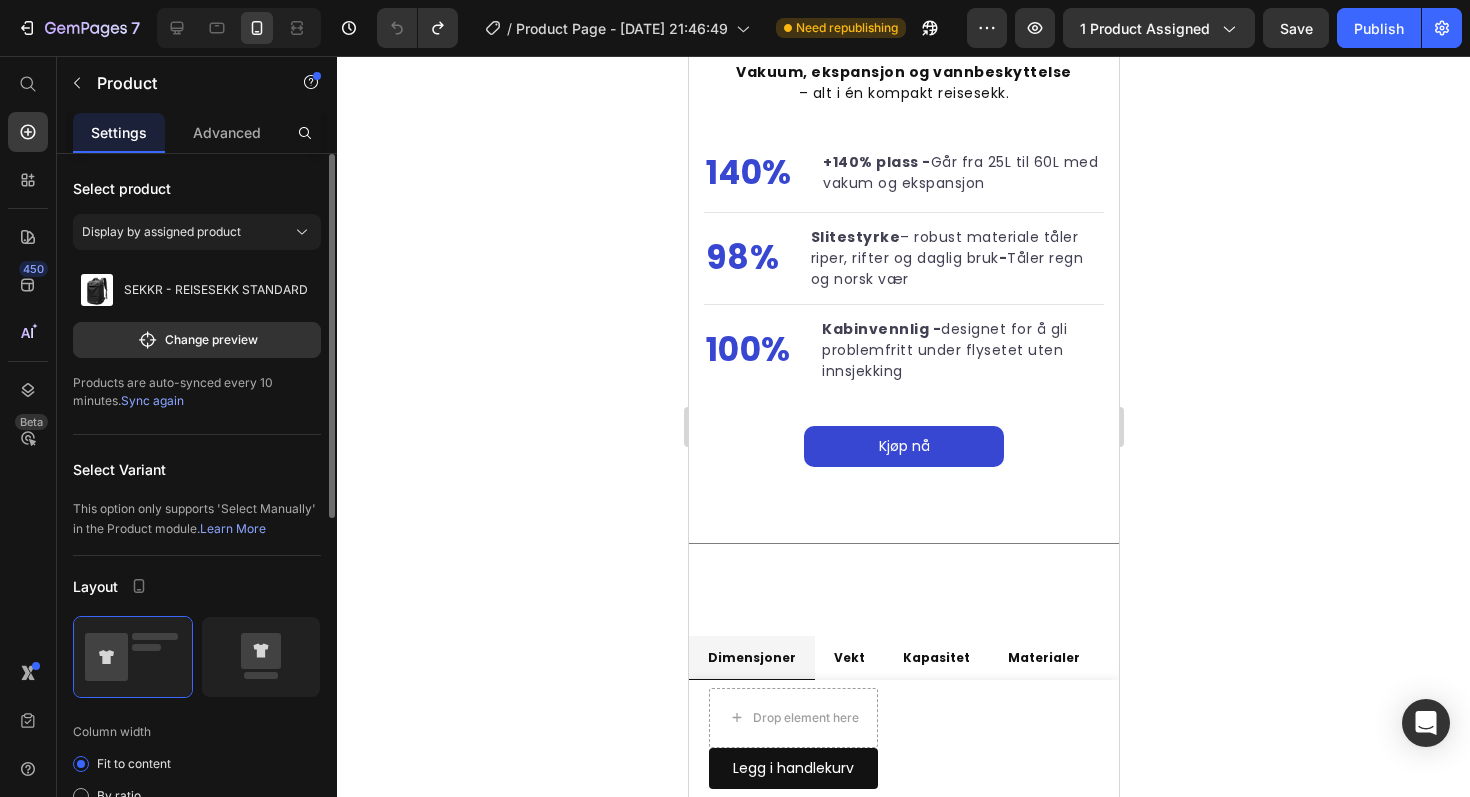 scroll, scrollTop: 0, scrollLeft: 0, axis: both 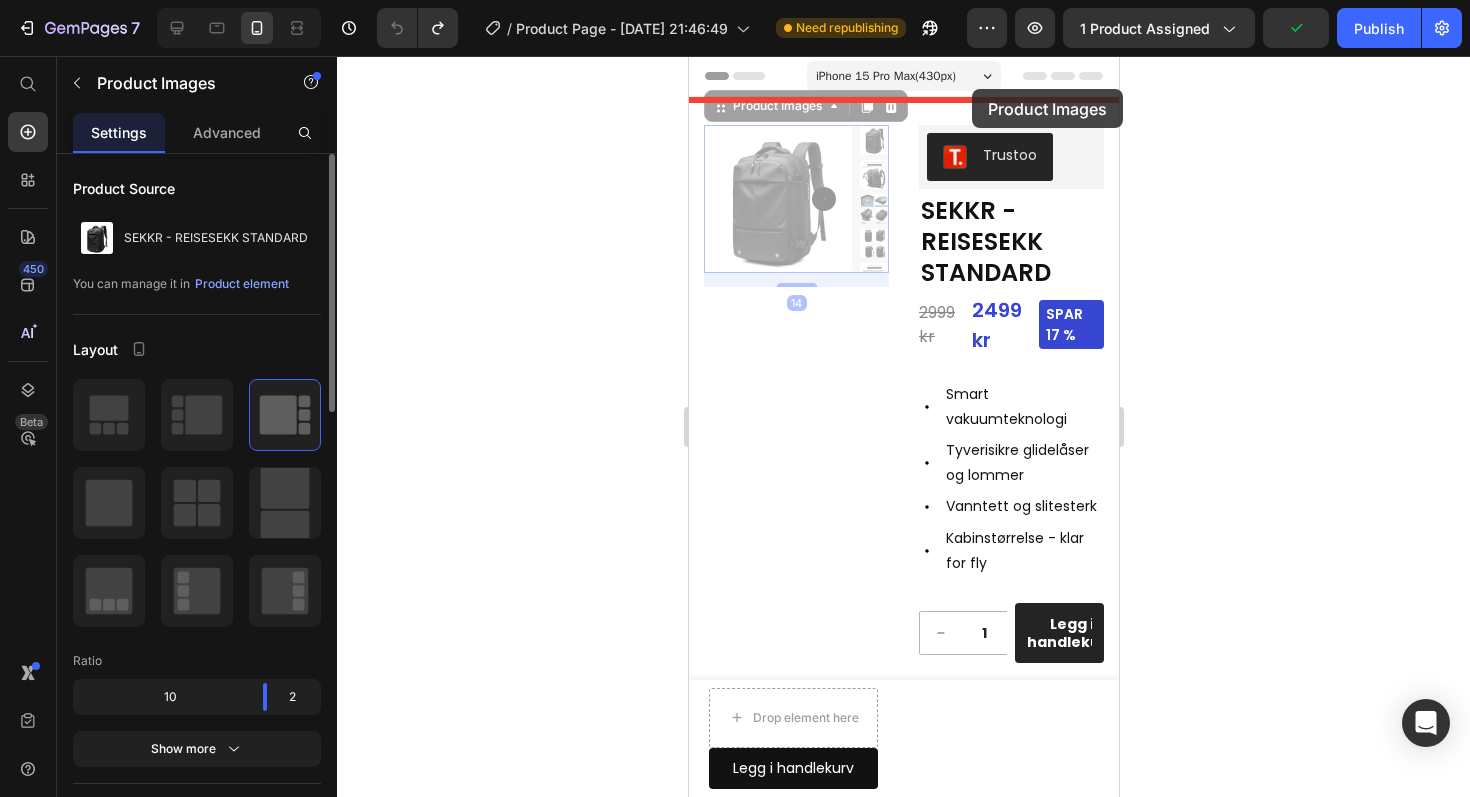 drag, startPoint x: 835, startPoint y: 186, endPoint x: 971, endPoint y: 89, distance: 167.0479 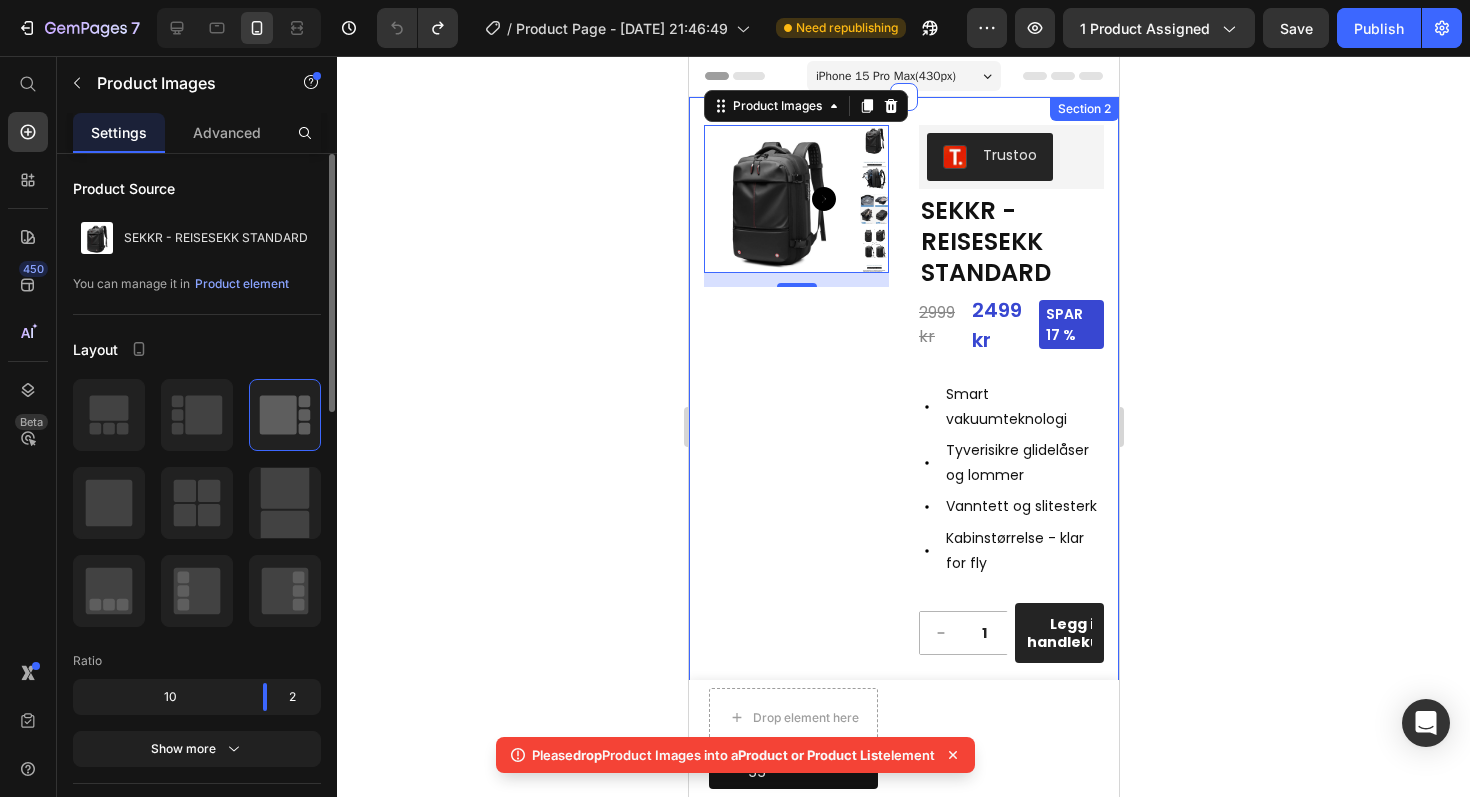 click on "Product Images   14 Row Row Trustoo Trustoo SEKKR - REISESEKK STANDARD Product Title
2999 kr
2499 kr
Spar 17 %
Custom Code
Smart vakuumteknologi
Tyverisikre glidelåser og lommer
Vanntett og slitesterk
Kabinstørrelse - klar for fly Item List 1 Product Quantity Row Legg i handlekurv Add to Cart Row
Hva er i pakken?
Komfort Garanti
Frakt  Accordion Row Product Section 2" at bounding box center [903, 492] 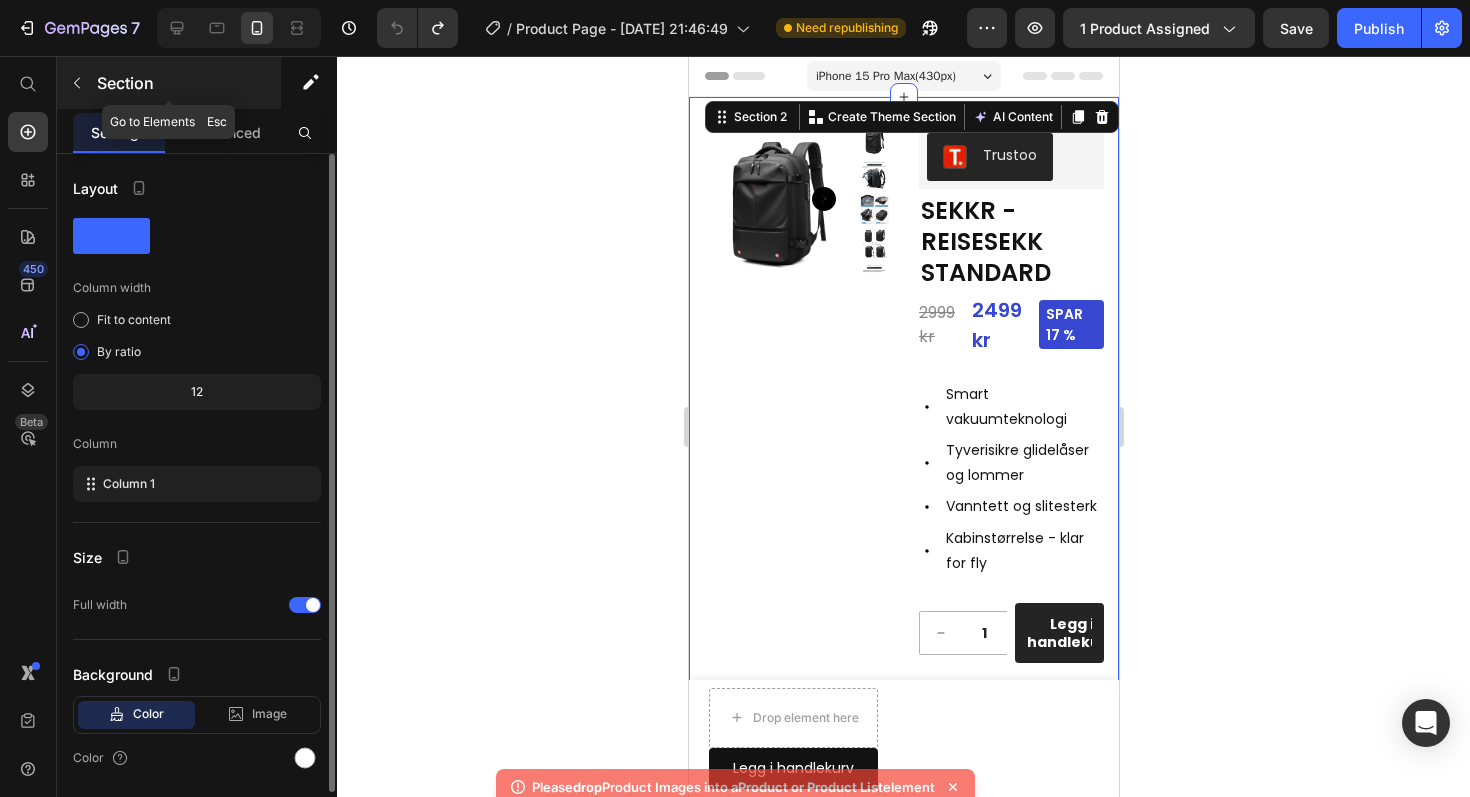 click on "Section" at bounding box center (169, 83) 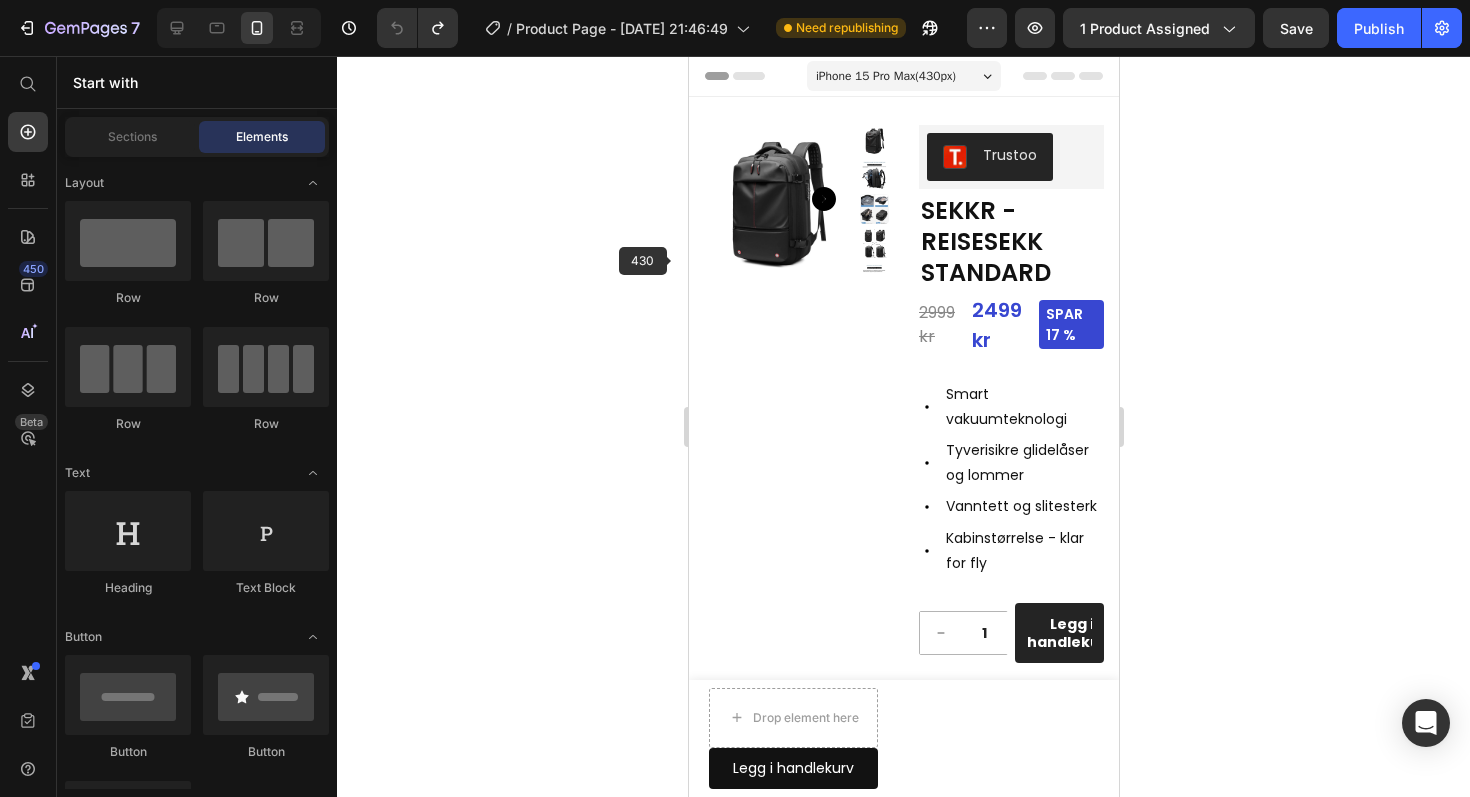 click at bounding box center [777, 199] 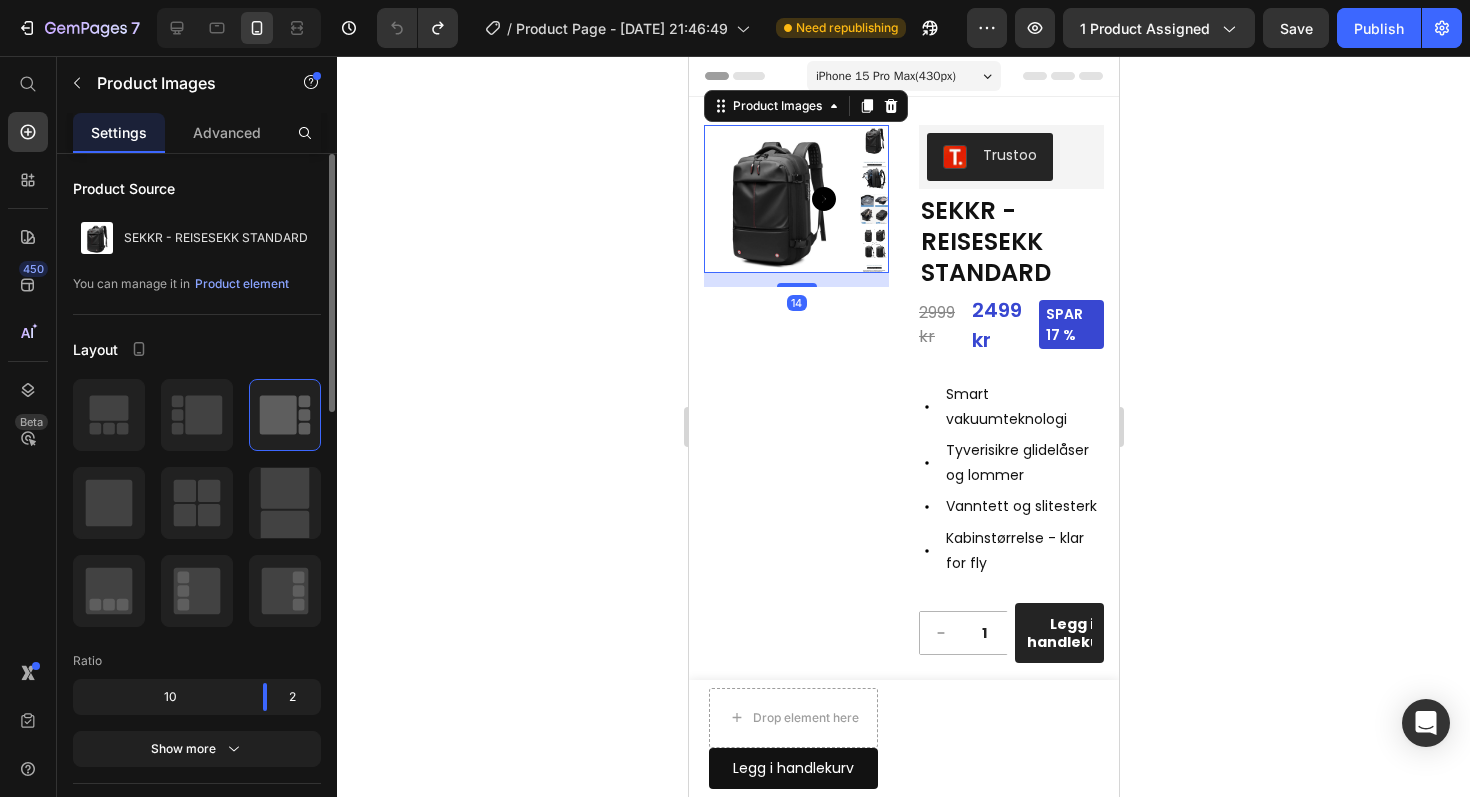 click 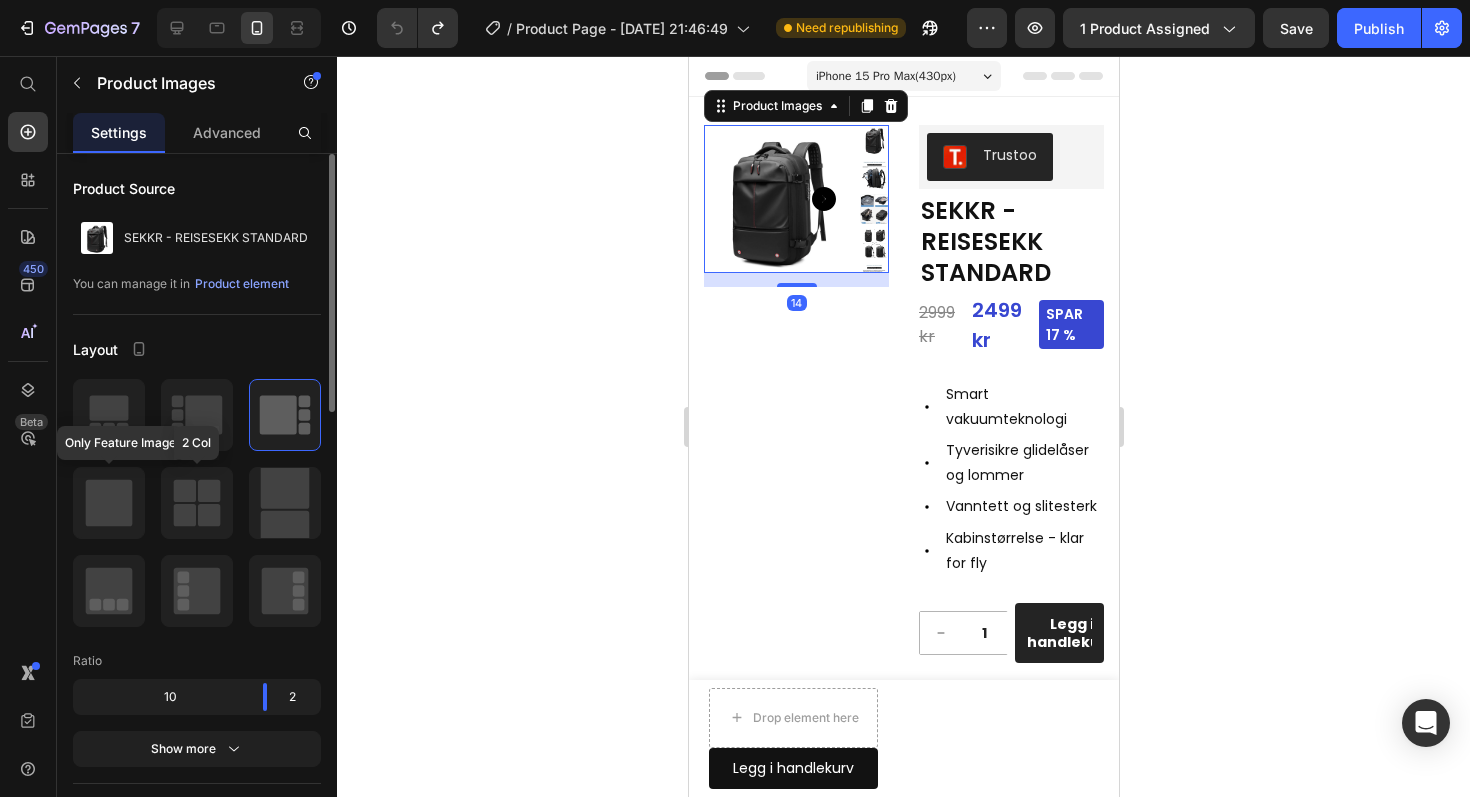 click 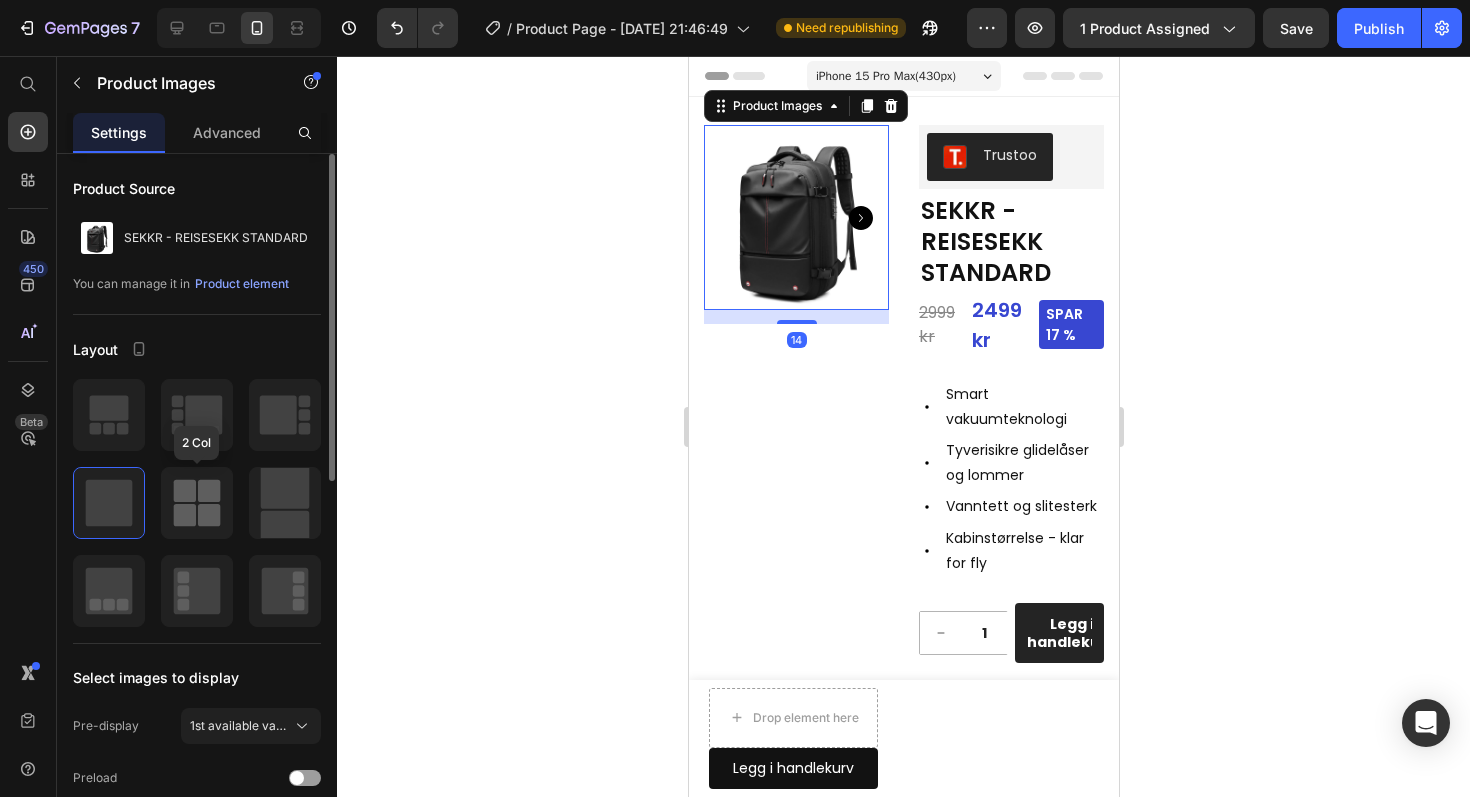 click 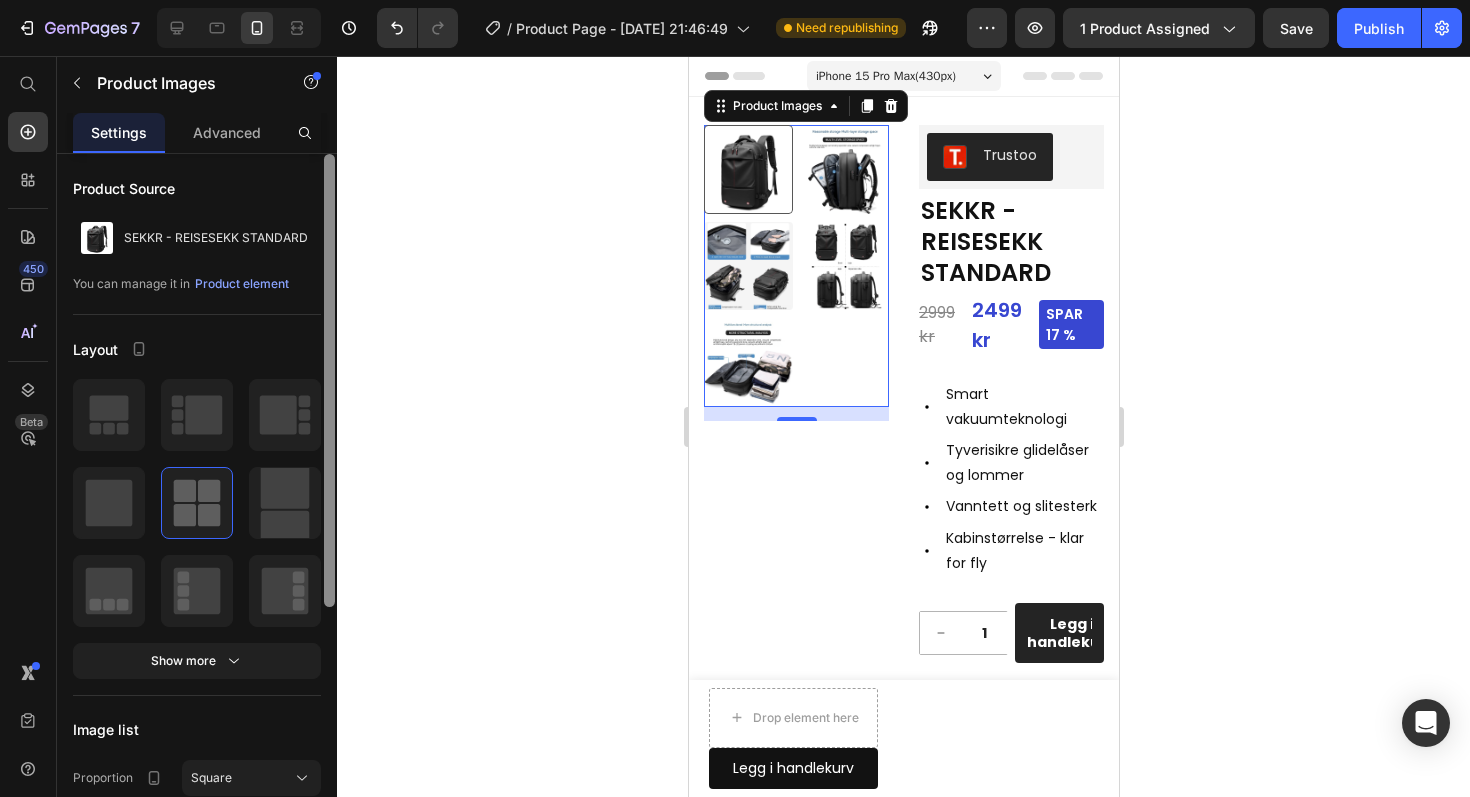 click at bounding box center [329, 380] 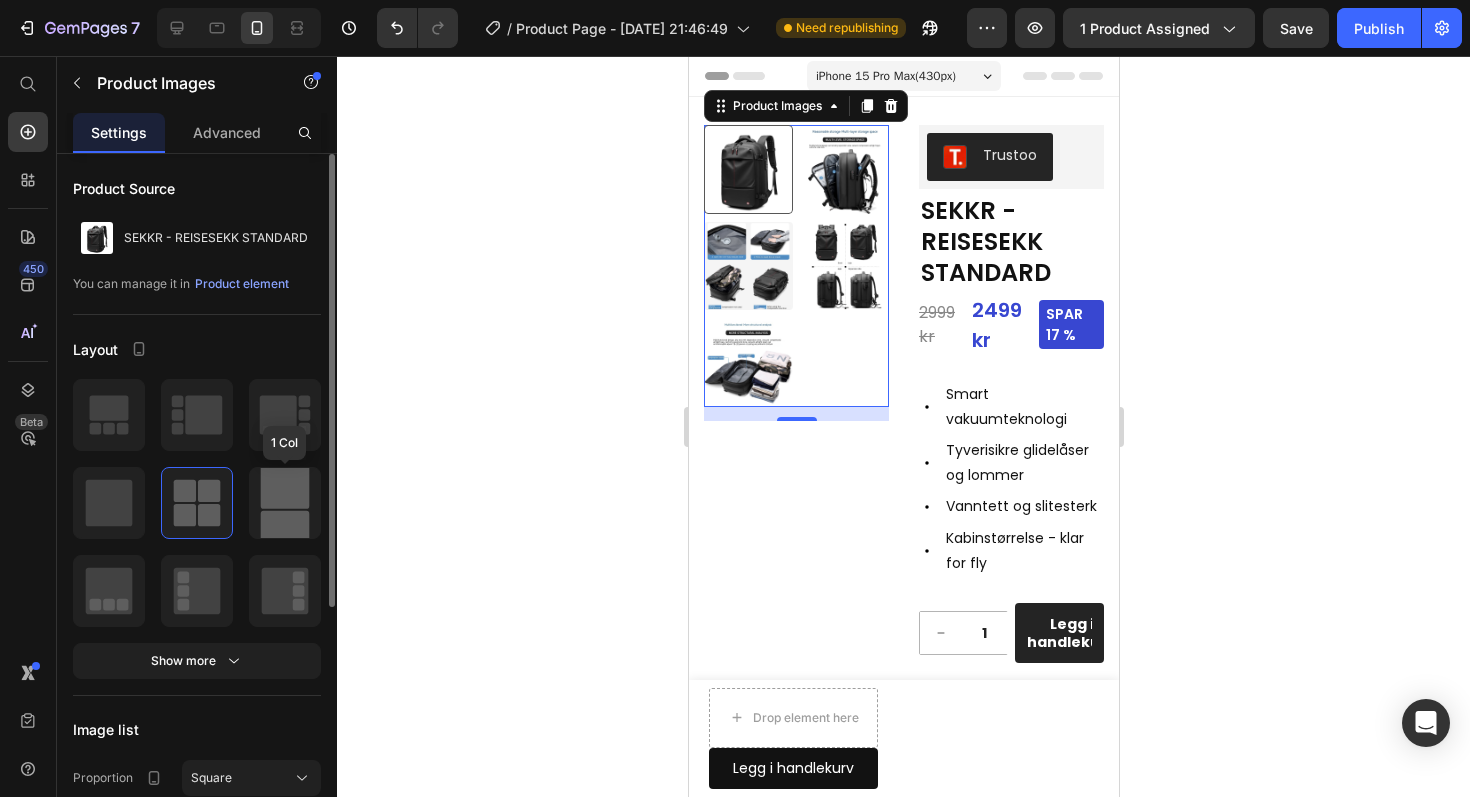 click 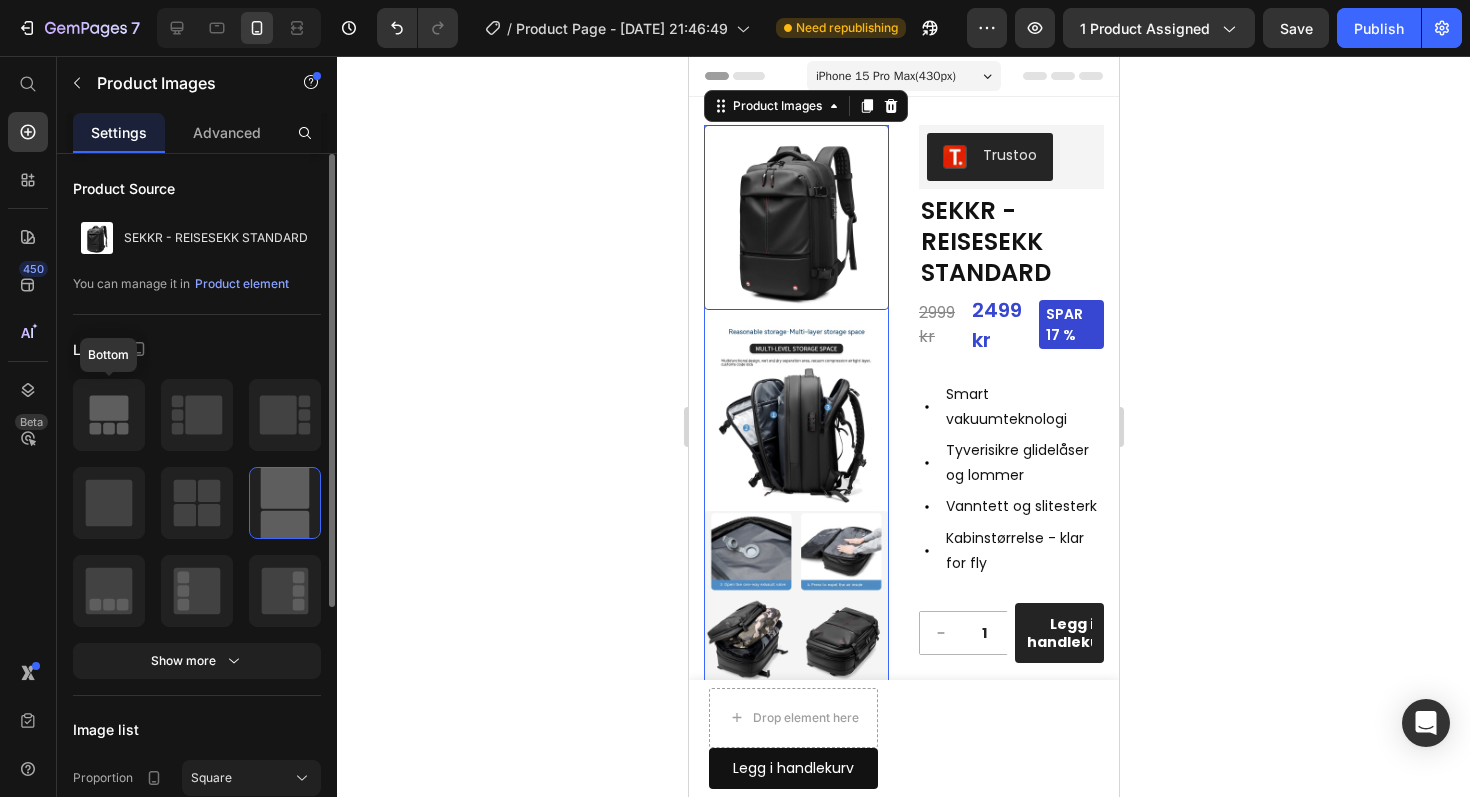 click 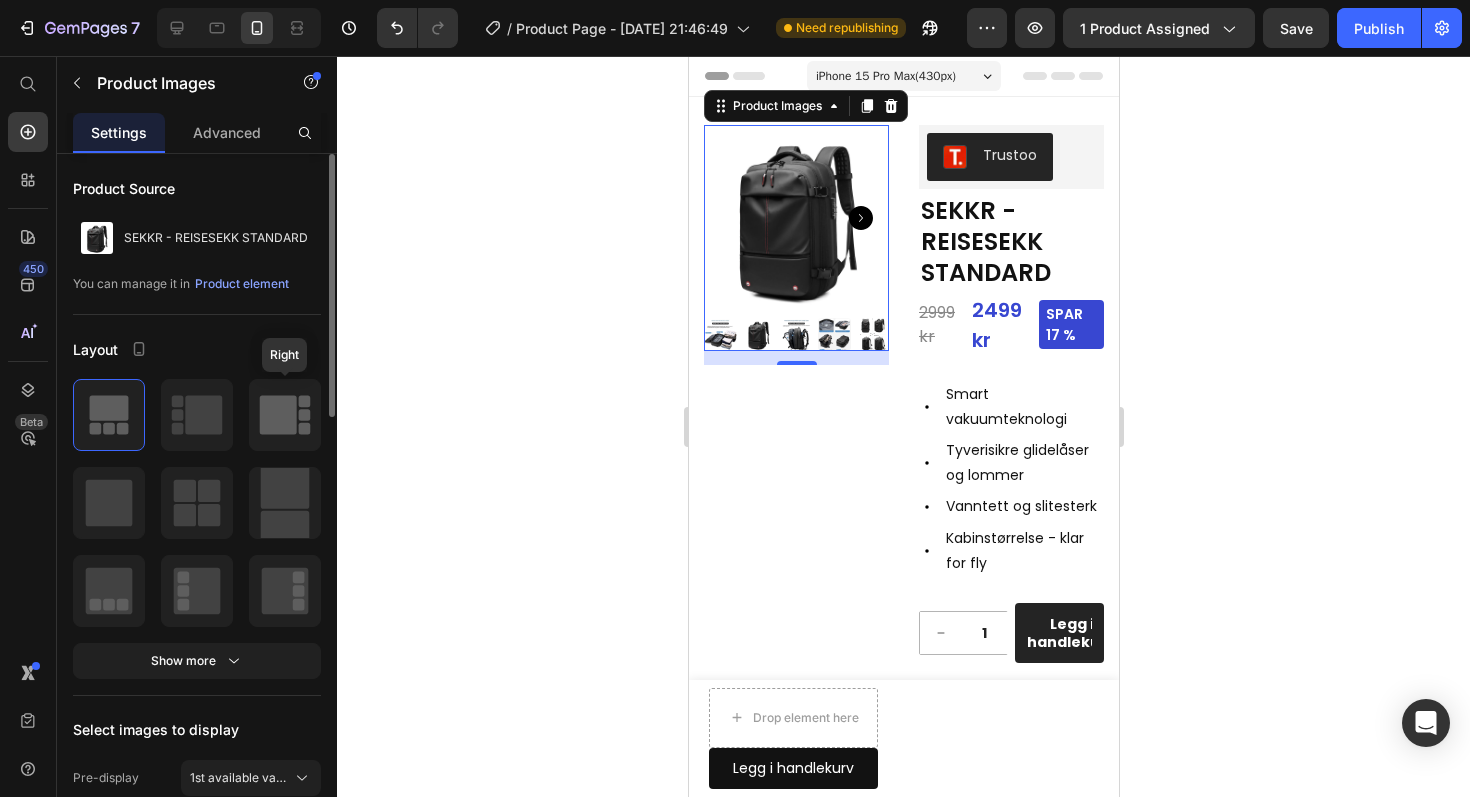 click 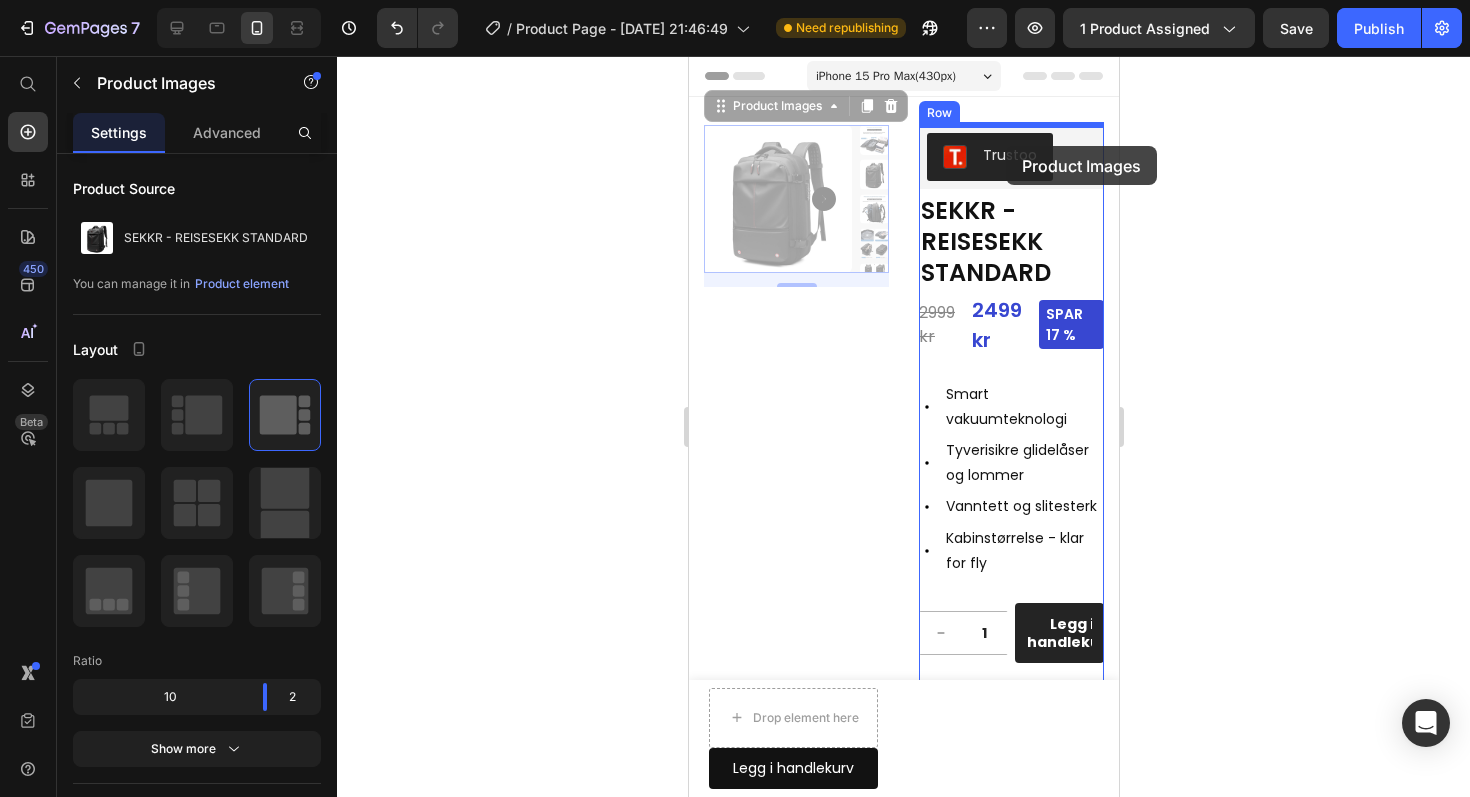 drag, startPoint x: 827, startPoint y: 206, endPoint x: 1005, endPoint y: 146, distance: 187.84036 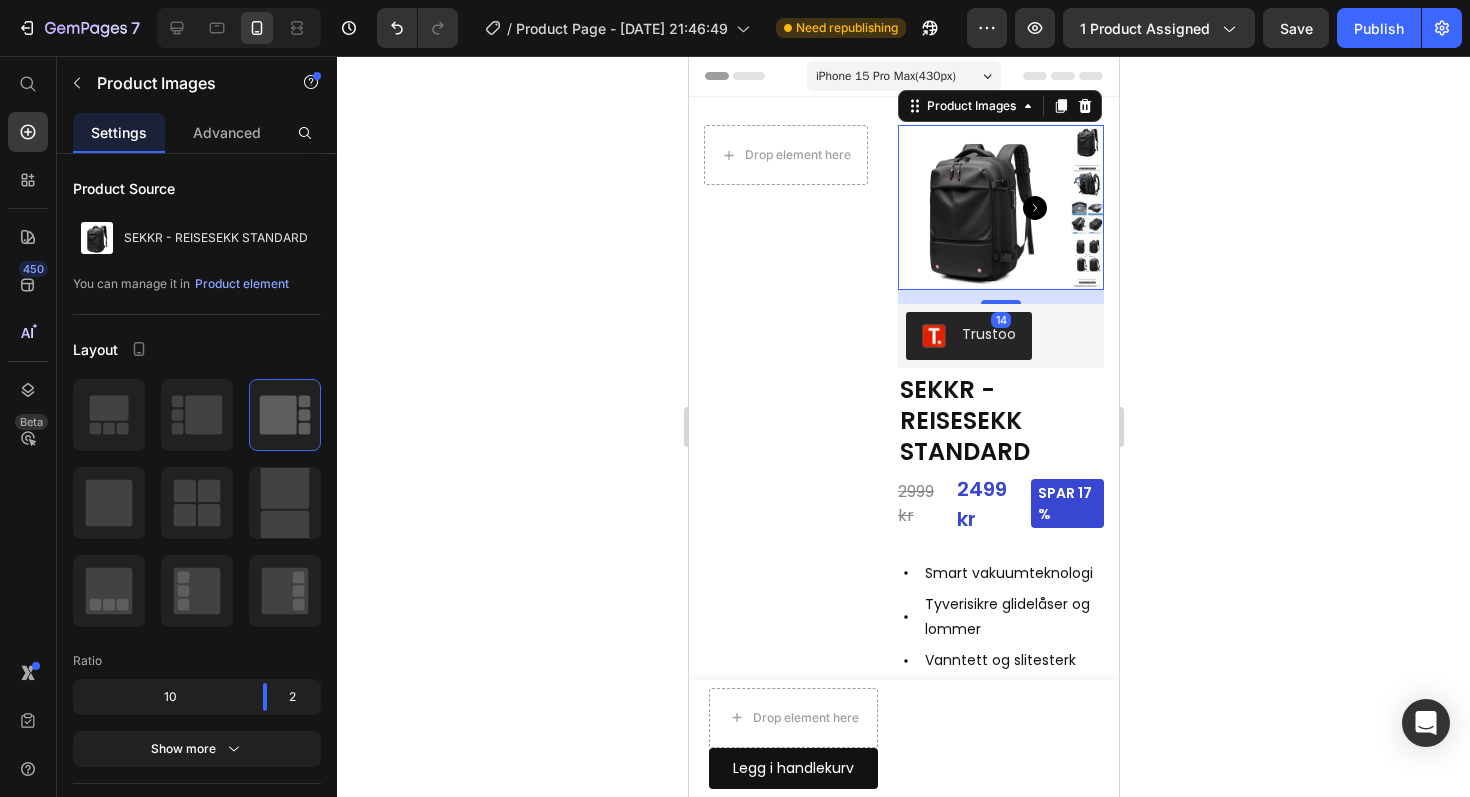 click 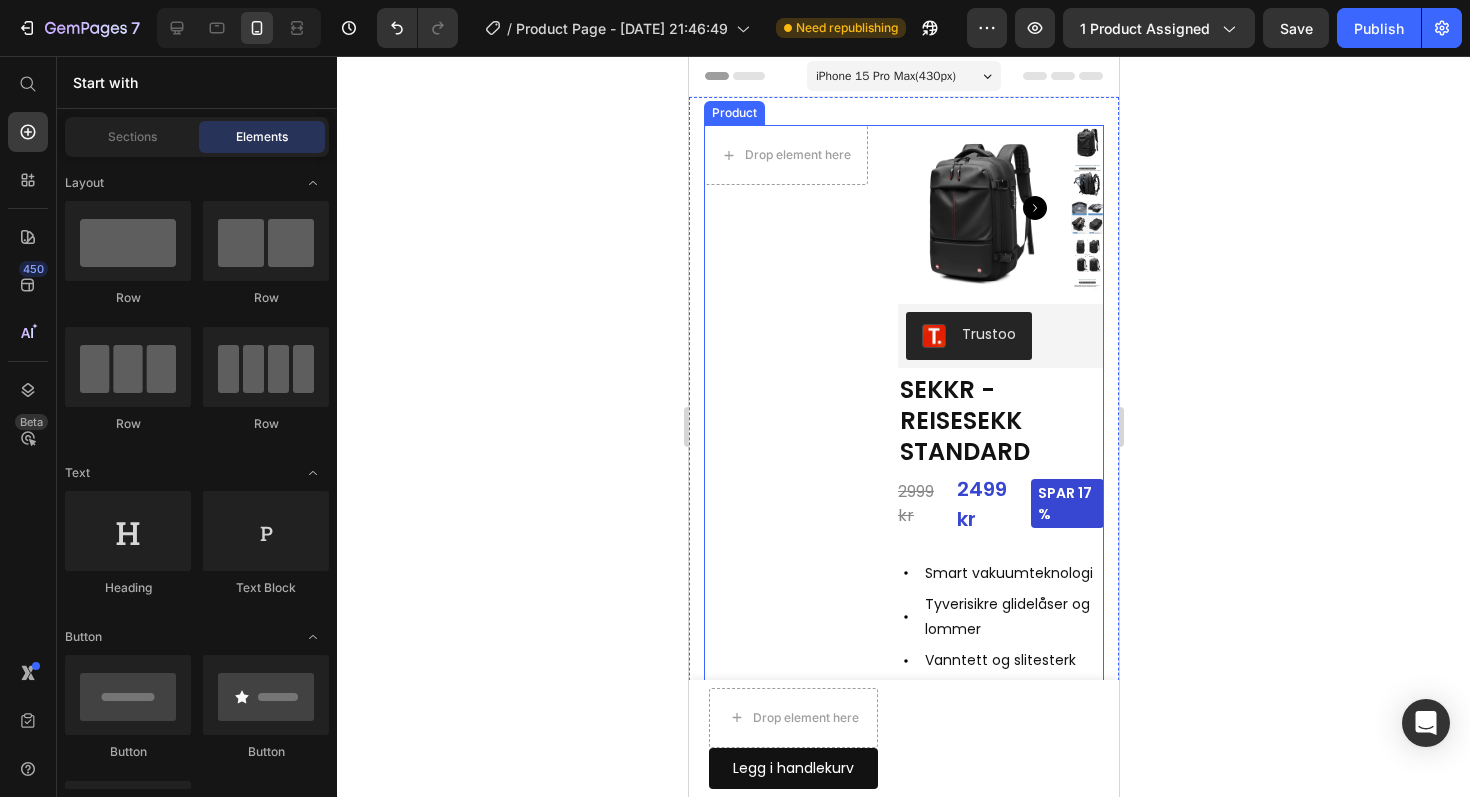 click on "Drop element here Row Row" at bounding box center [785, 561] 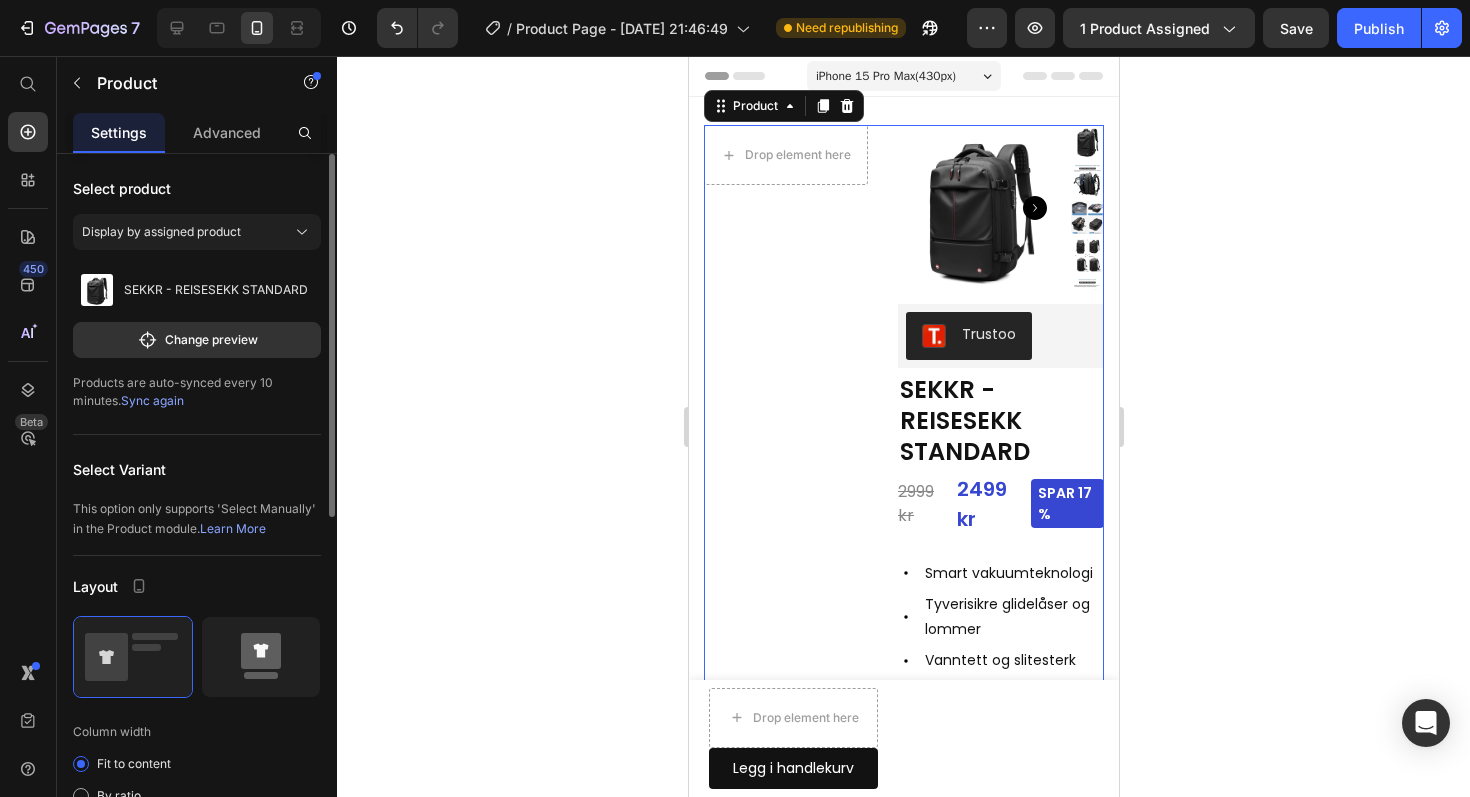 click 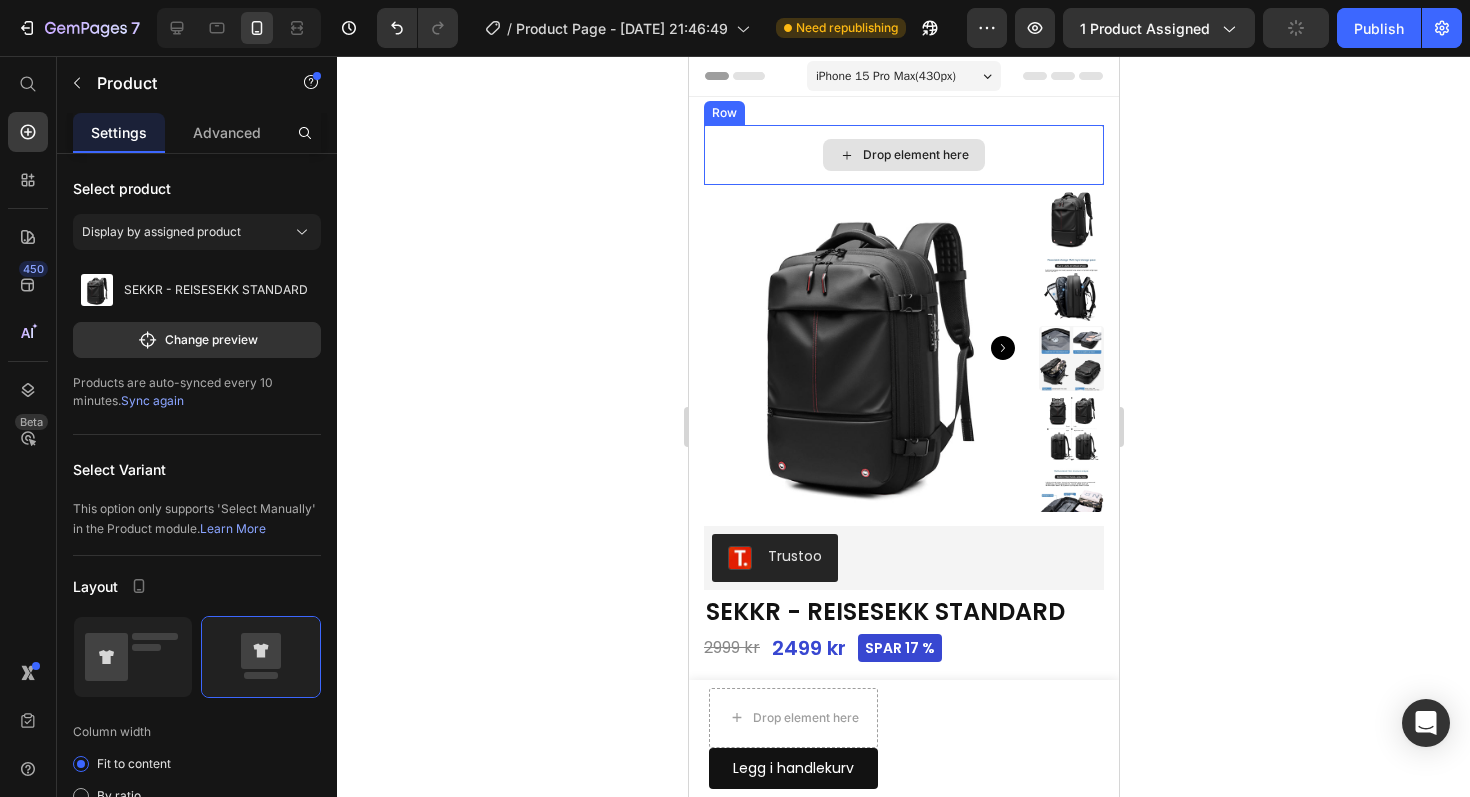 click on "Drop element here" at bounding box center [915, 155] 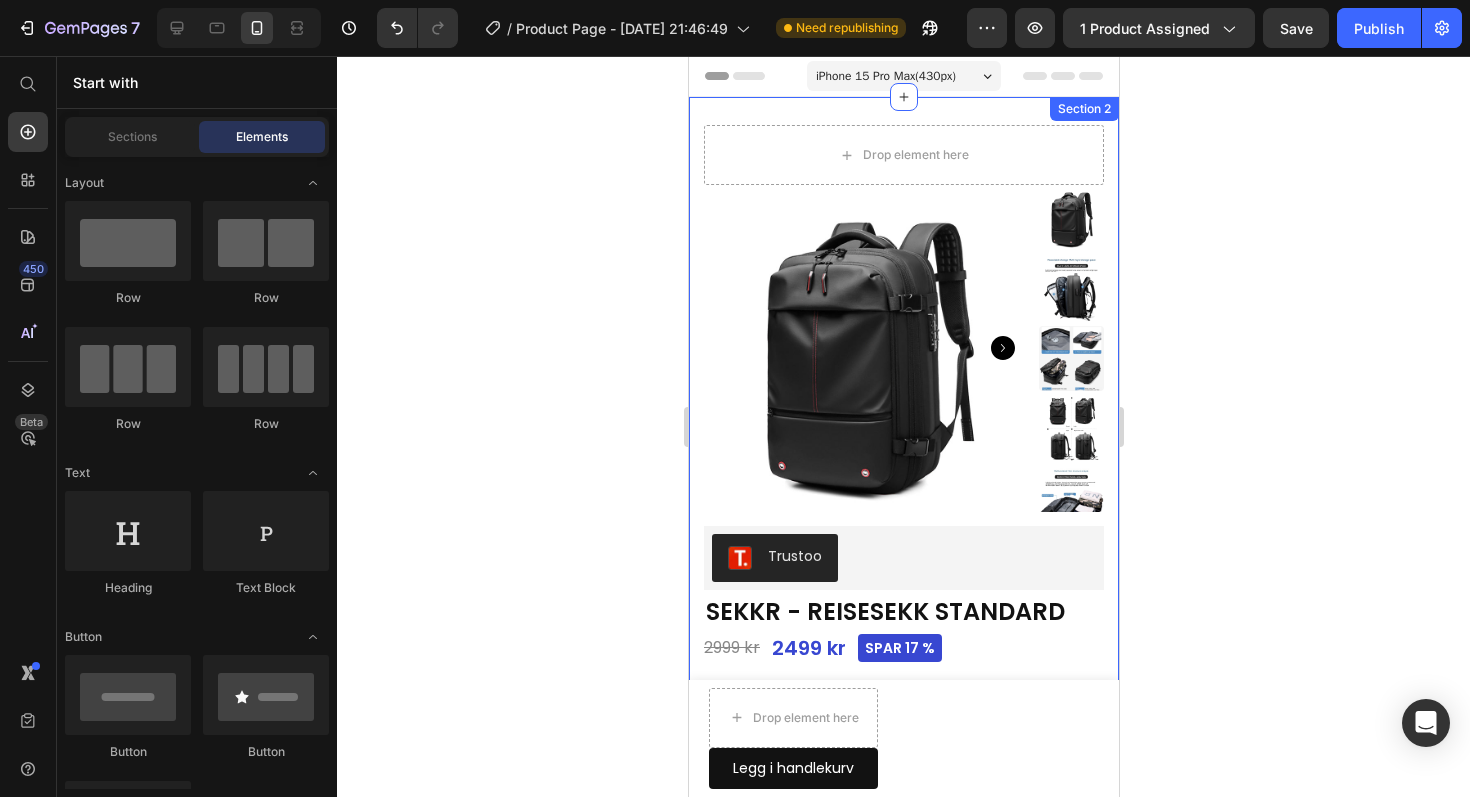 click on "Drop element here" at bounding box center [903, 155] 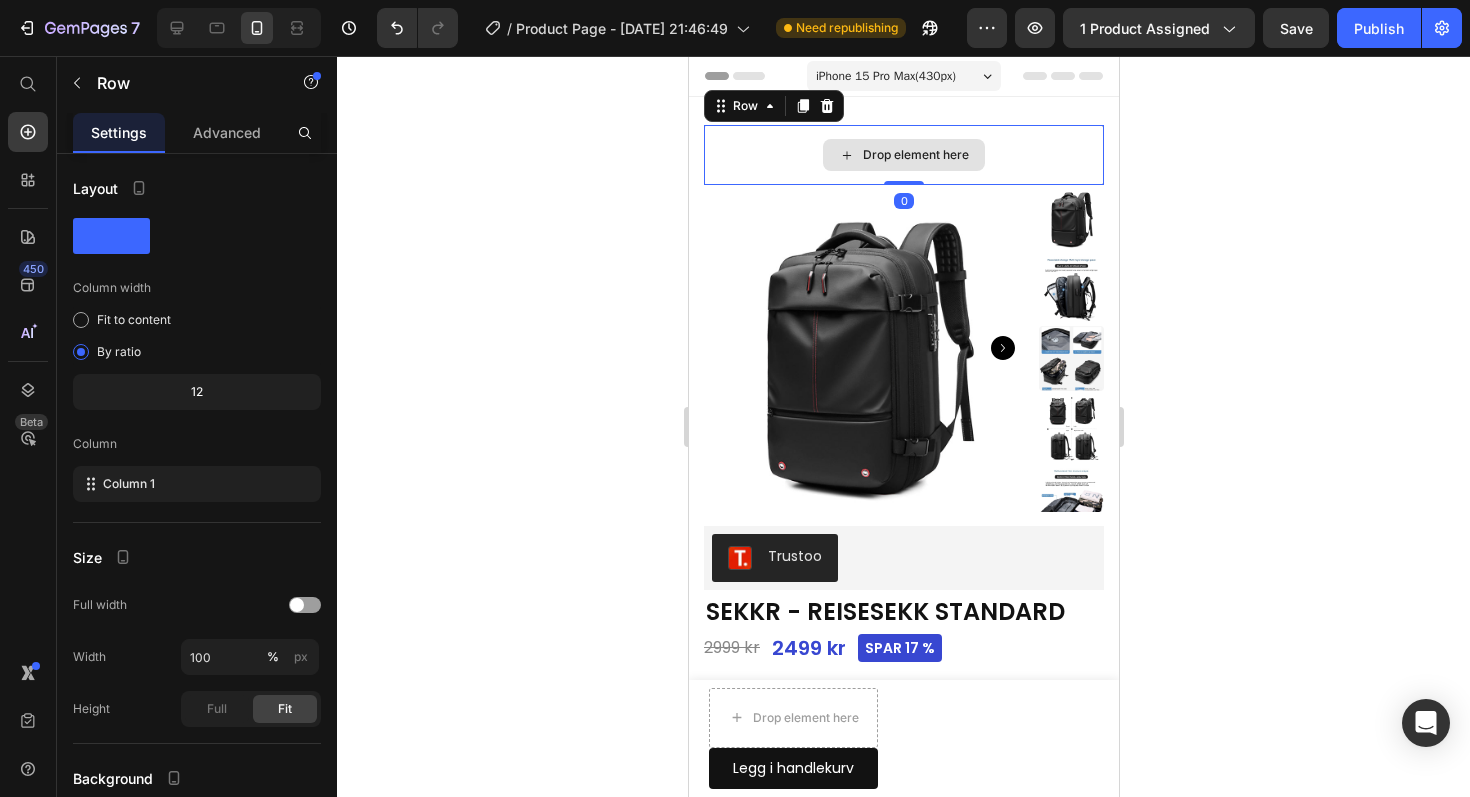 click on "Drop element here" at bounding box center [903, 155] 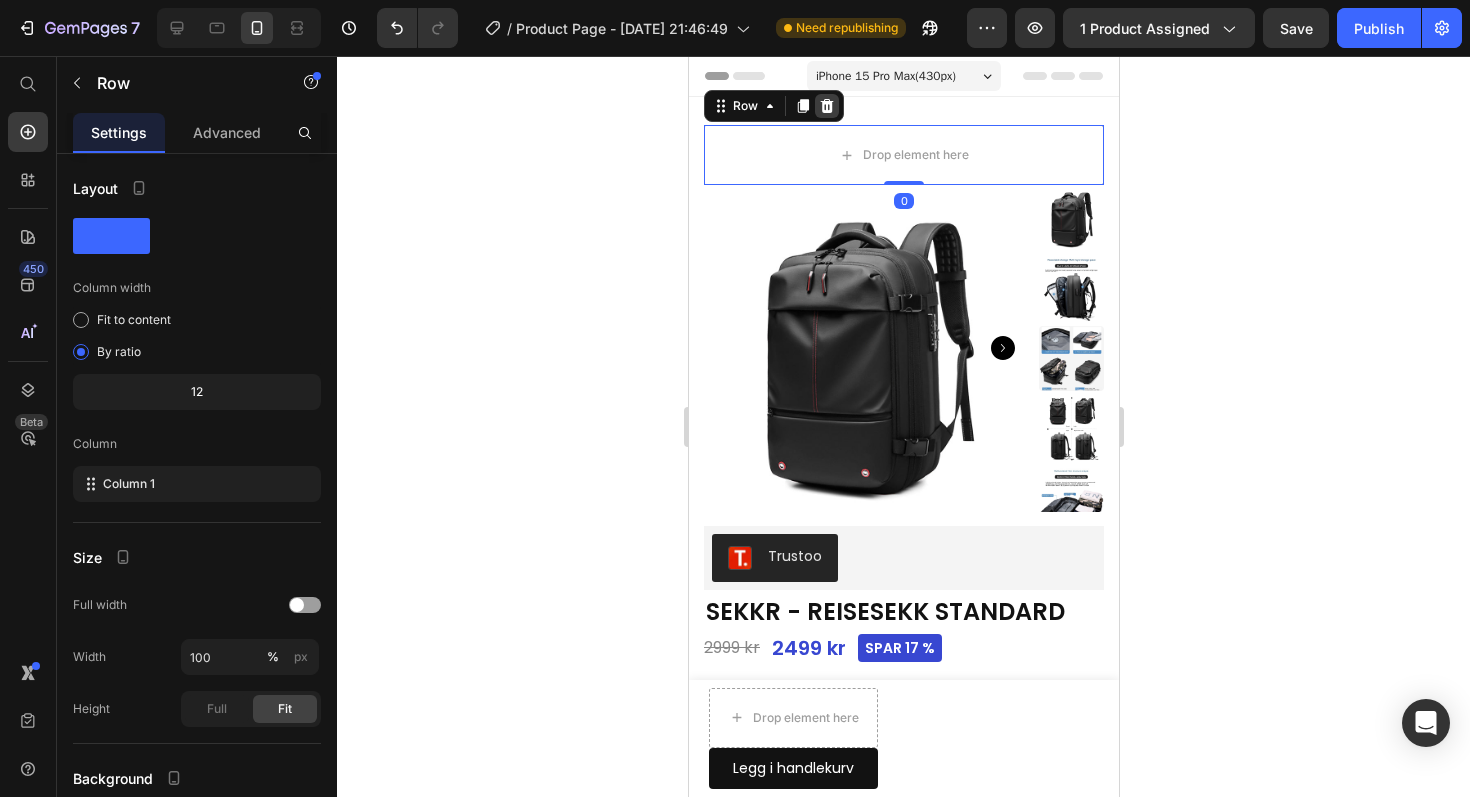 click 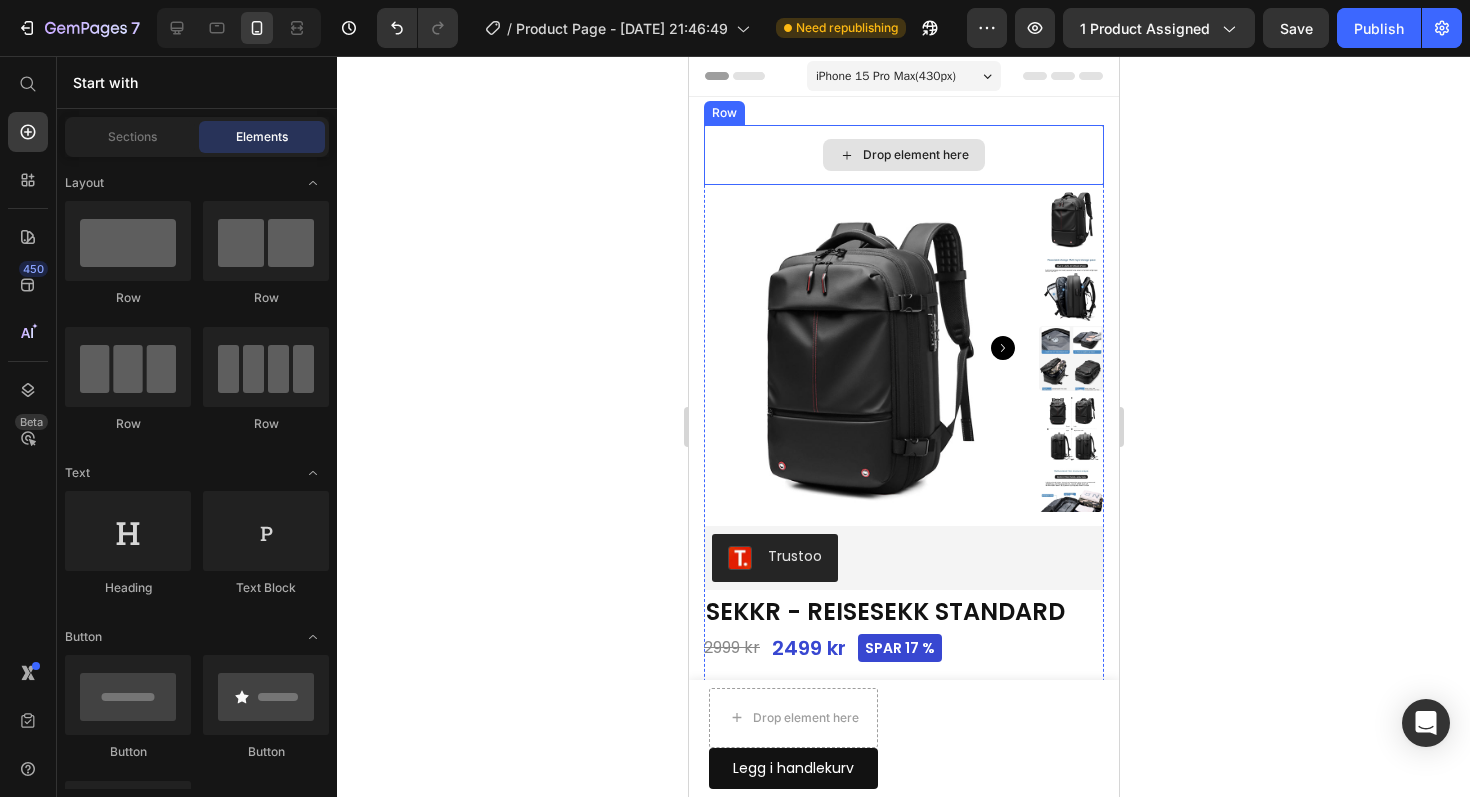 click on "Drop element here" at bounding box center [903, 155] 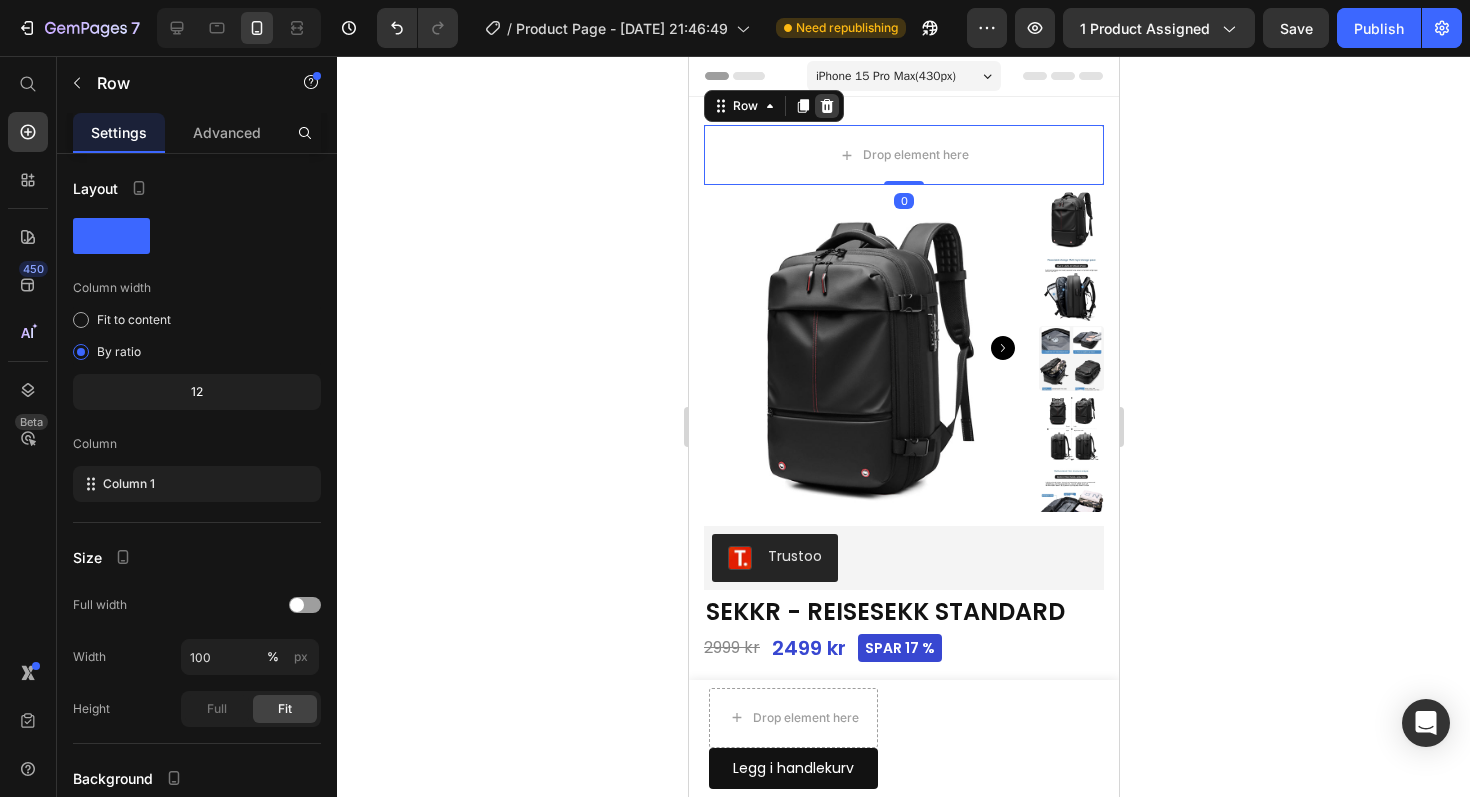 click 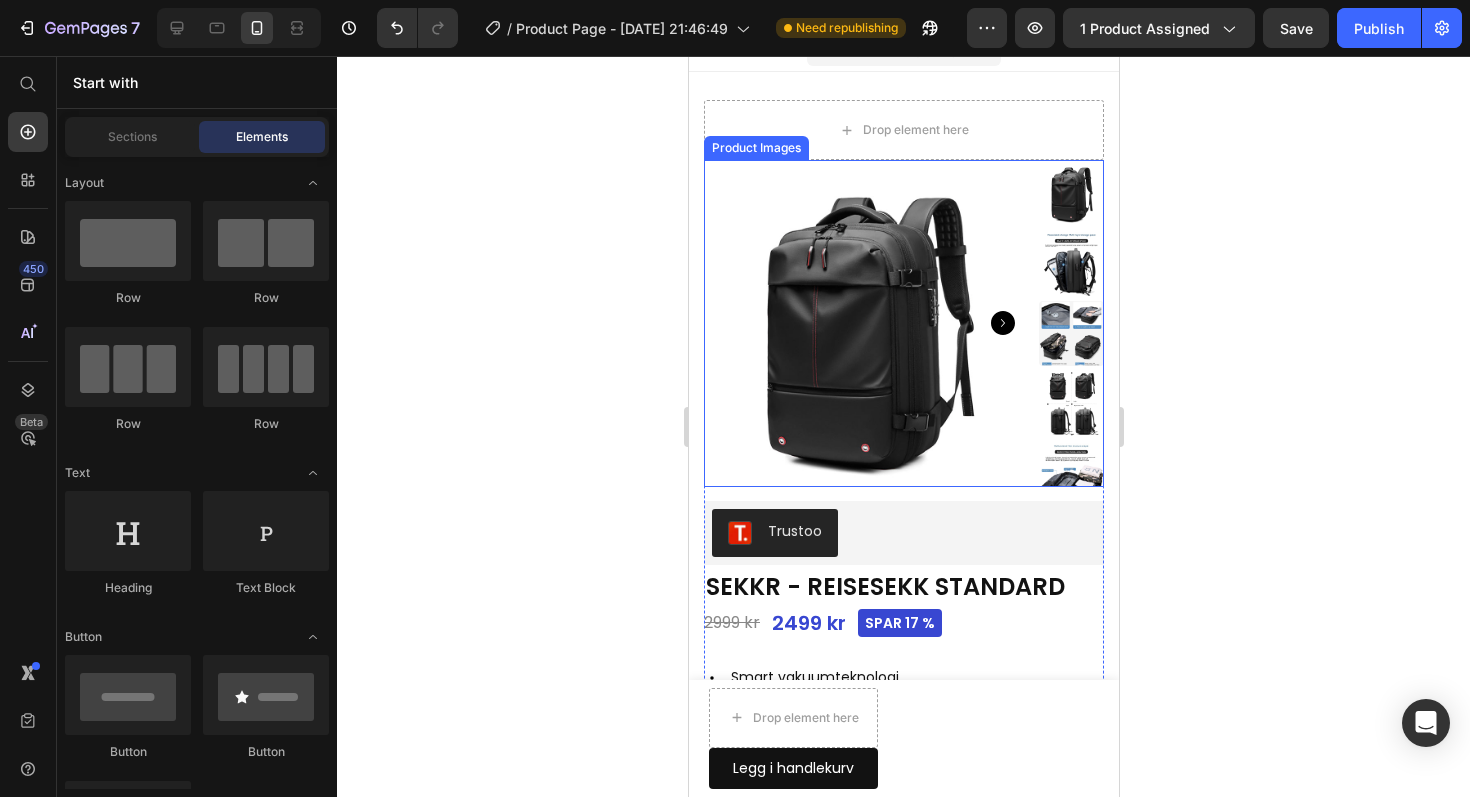 scroll, scrollTop: 26, scrollLeft: 0, axis: vertical 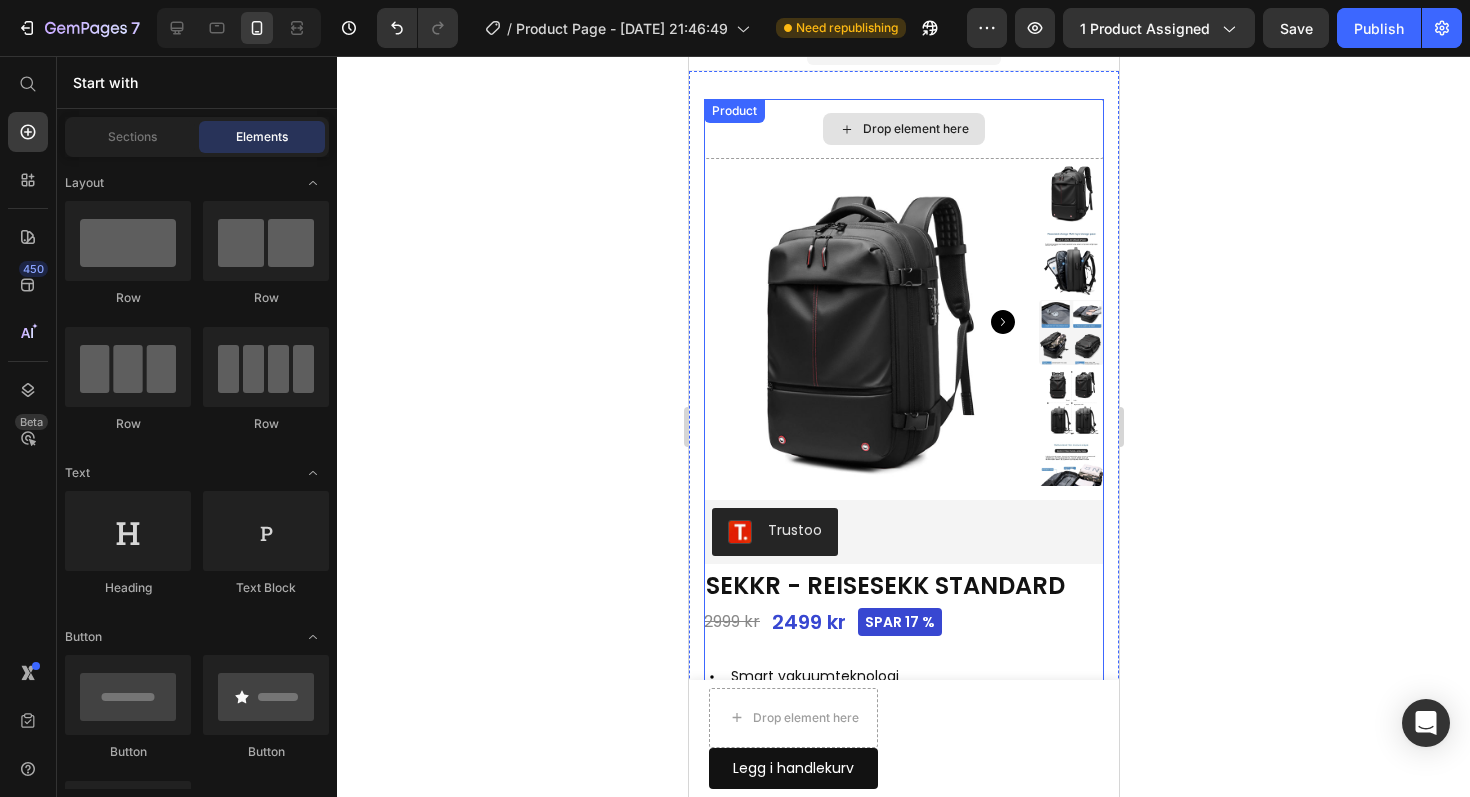 click on "Drop element here
Product Images Trustoo Trustoo SEKKR - REISESEKK STANDARD Product Title
2999 kr
2499 kr
Spar 17 %
Custom Code
Smart vakuumteknologi
Tyverisikre glidelåser og lommer
Vanntett og slitesterk
Kabinstørrelse - klar for fly Item List 1 Product Quantity Row Legg i handlekurv Add to Cart Row
Hva er i pakken?
Komfort Garanti
Frakt  Accordion Row Product" at bounding box center (903, 566) 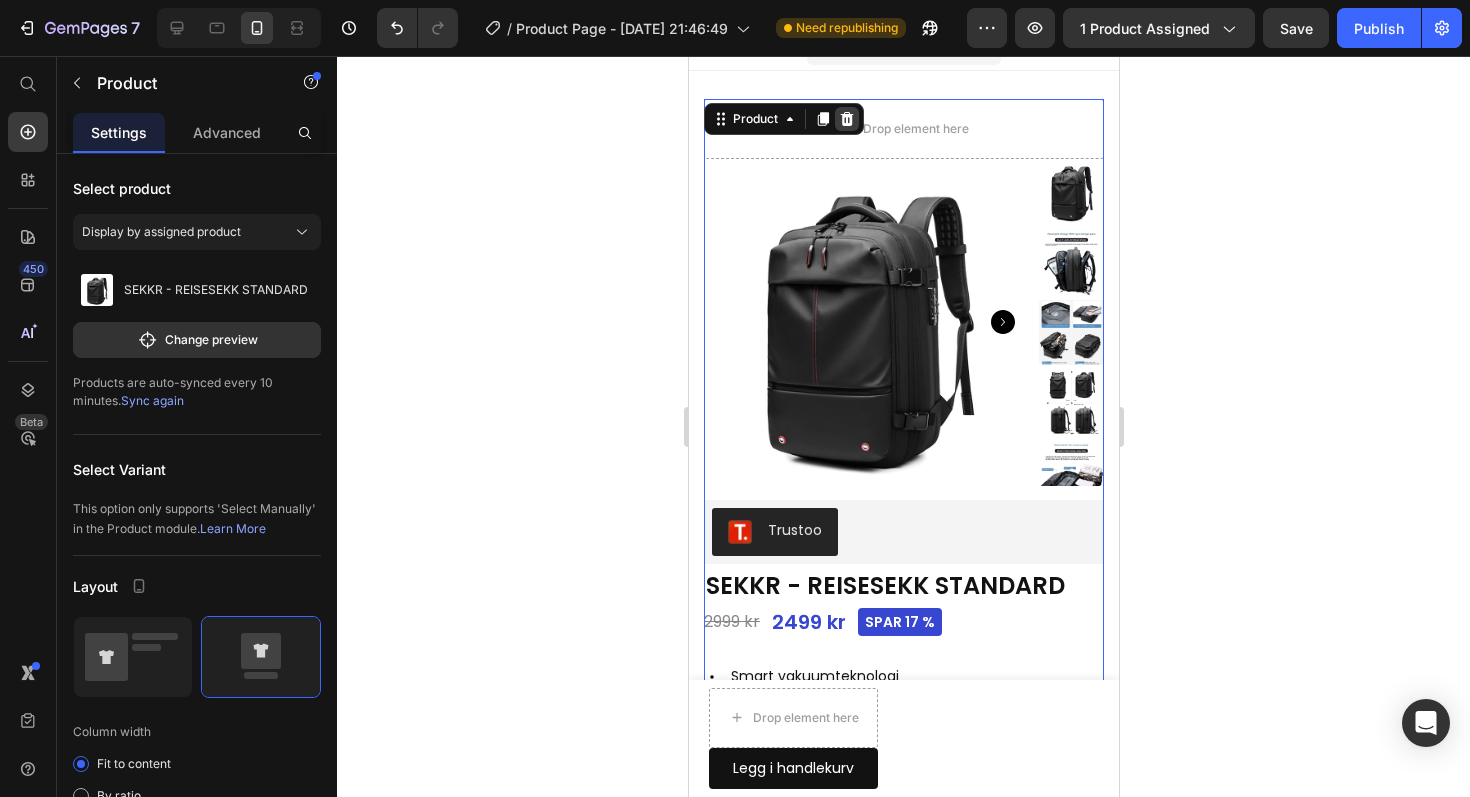 click 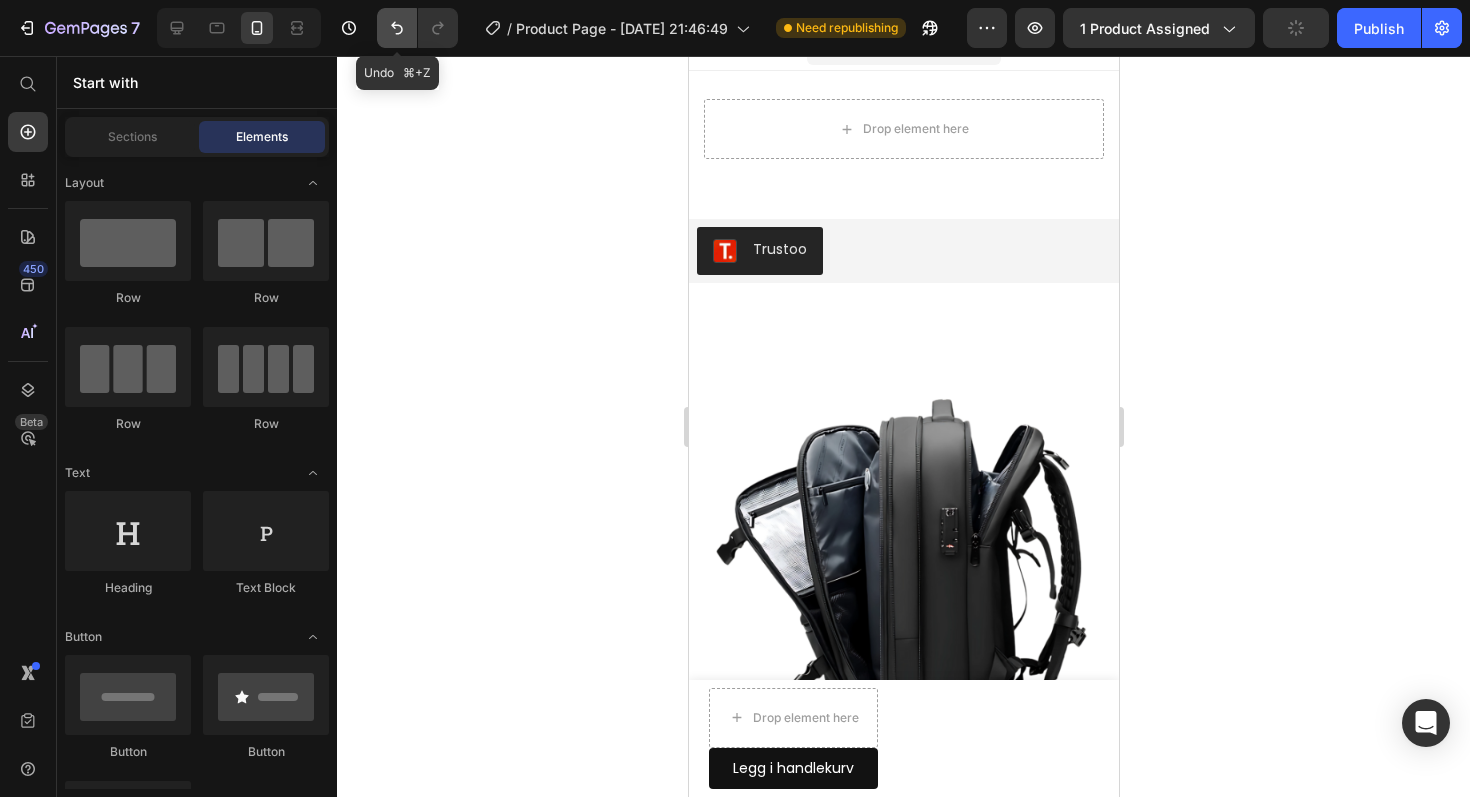 click 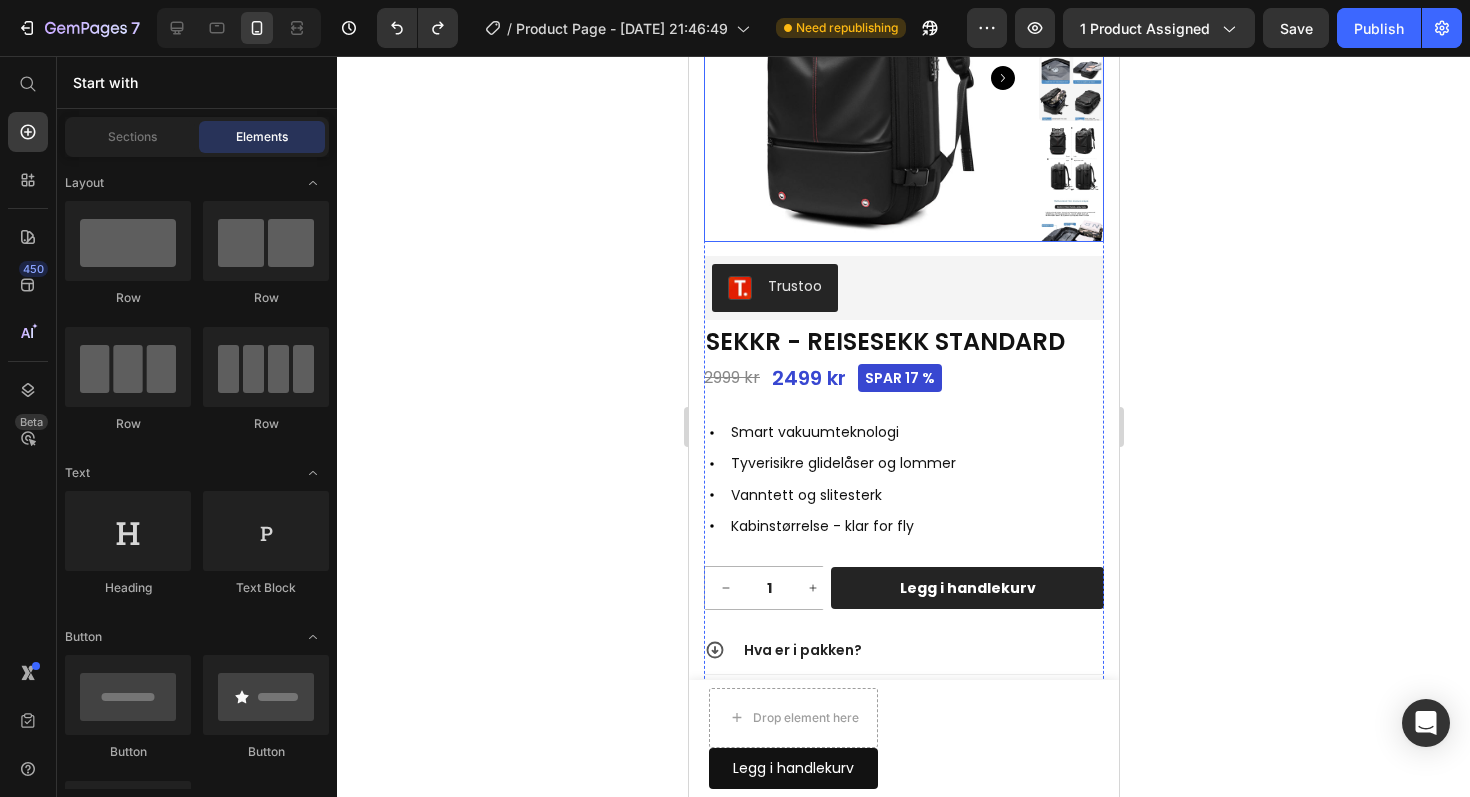 scroll, scrollTop: 0, scrollLeft: 0, axis: both 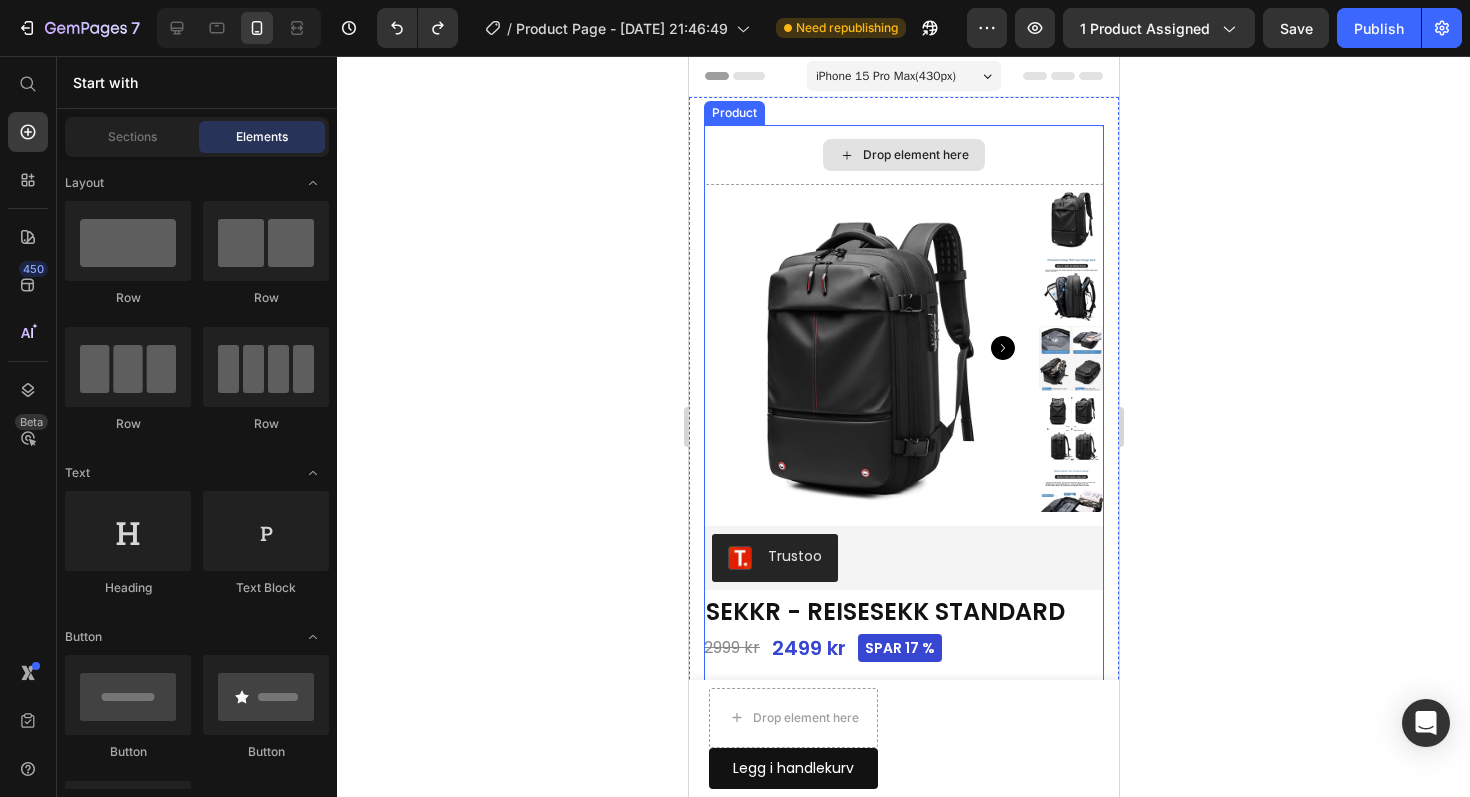 click on "Drop element here" at bounding box center (903, 155) 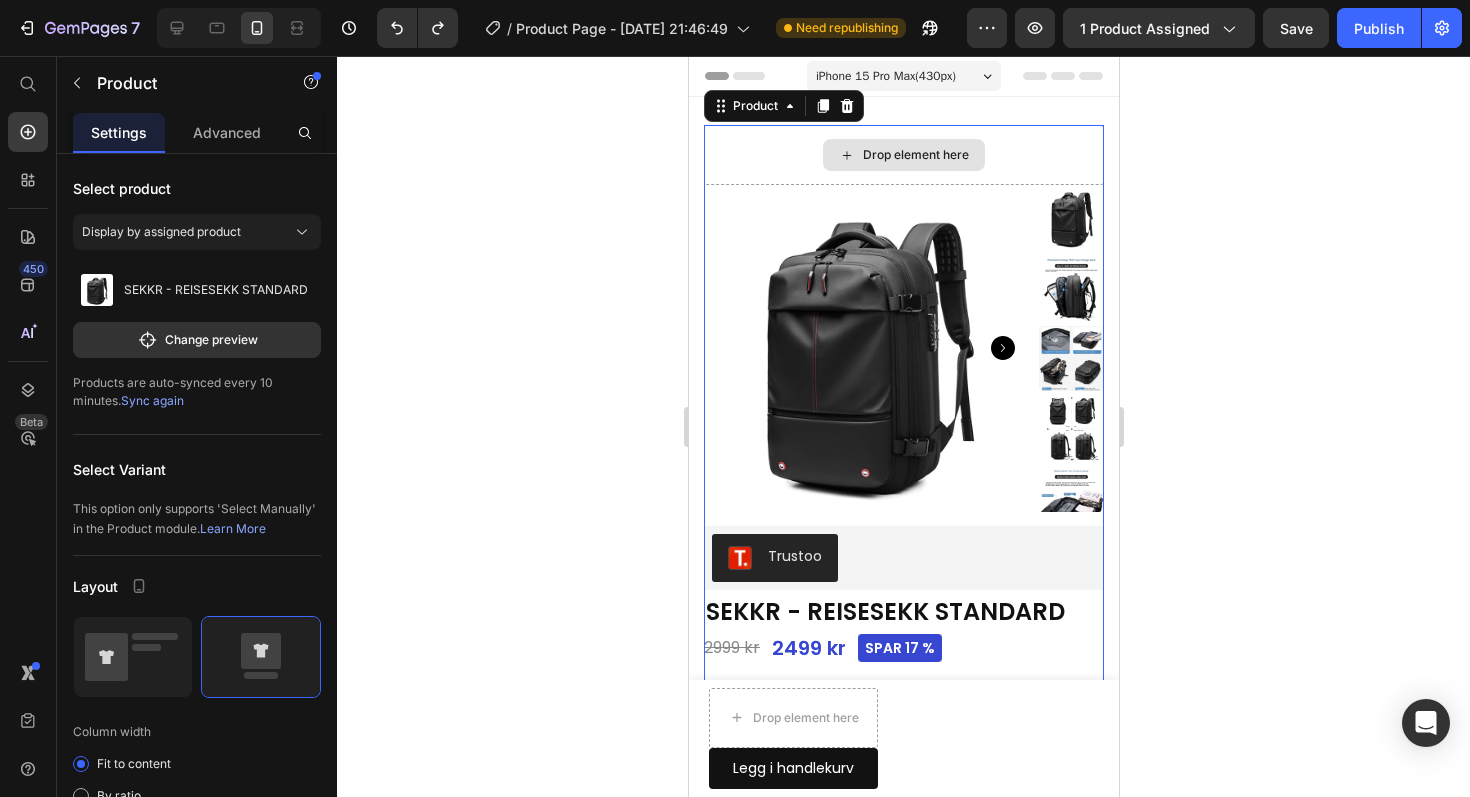 click on "Drop element here" at bounding box center [903, 155] 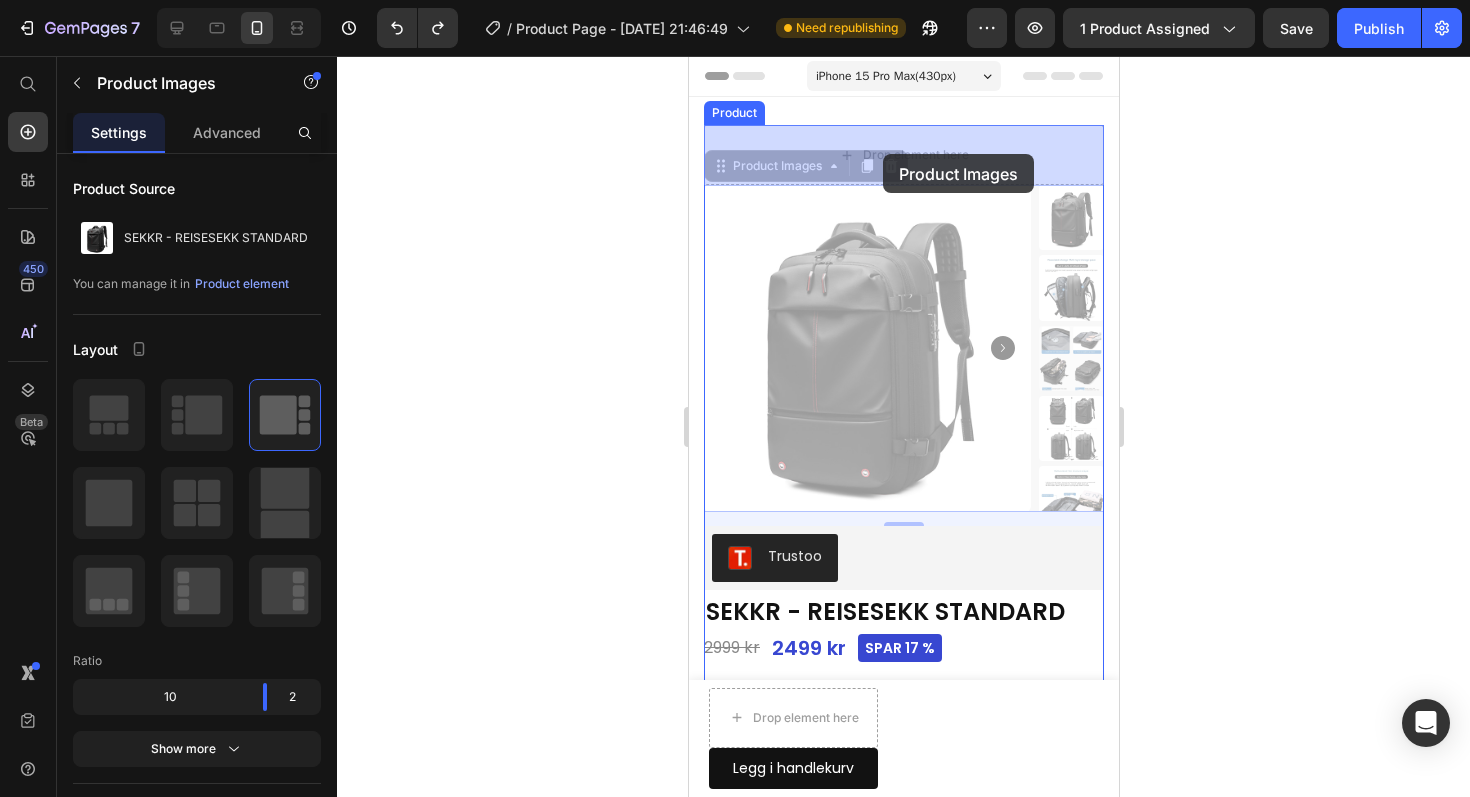 drag, startPoint x: 860, startPoint y: 250, endPoint x: 882, endPoint y: 154, distance: 98.48858 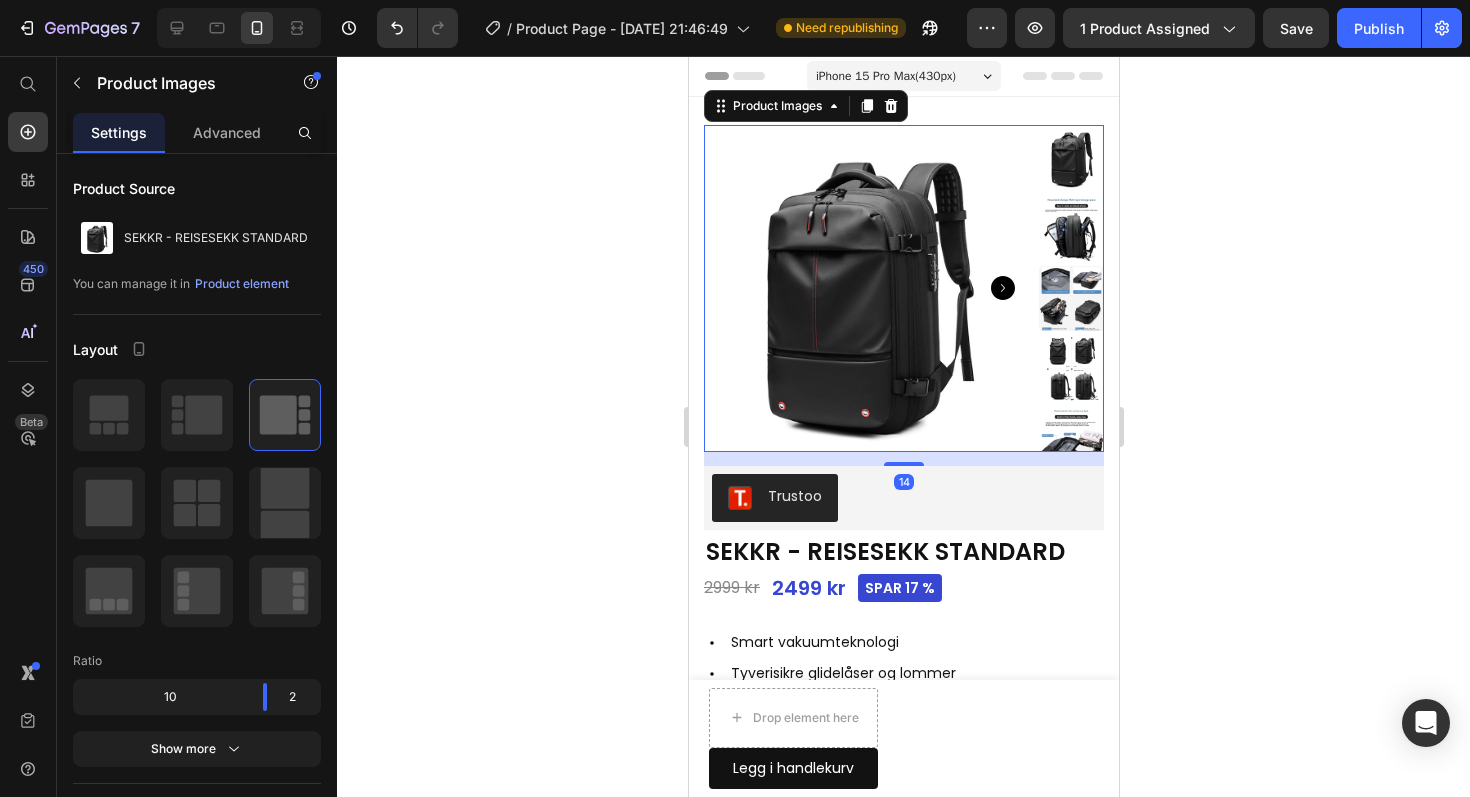 click 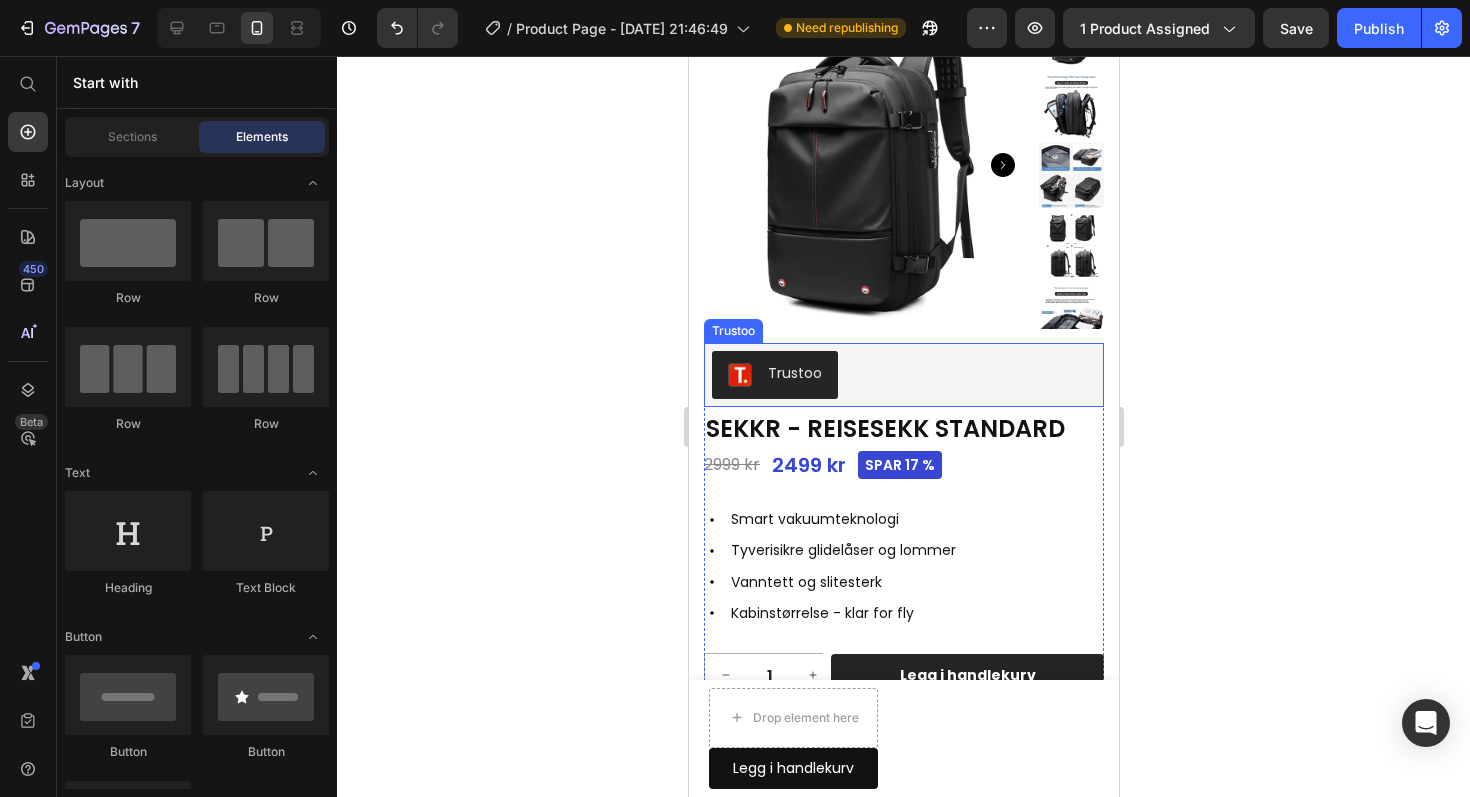 scroll, scrollTop: 0, scrollLeft: 0, axis: both 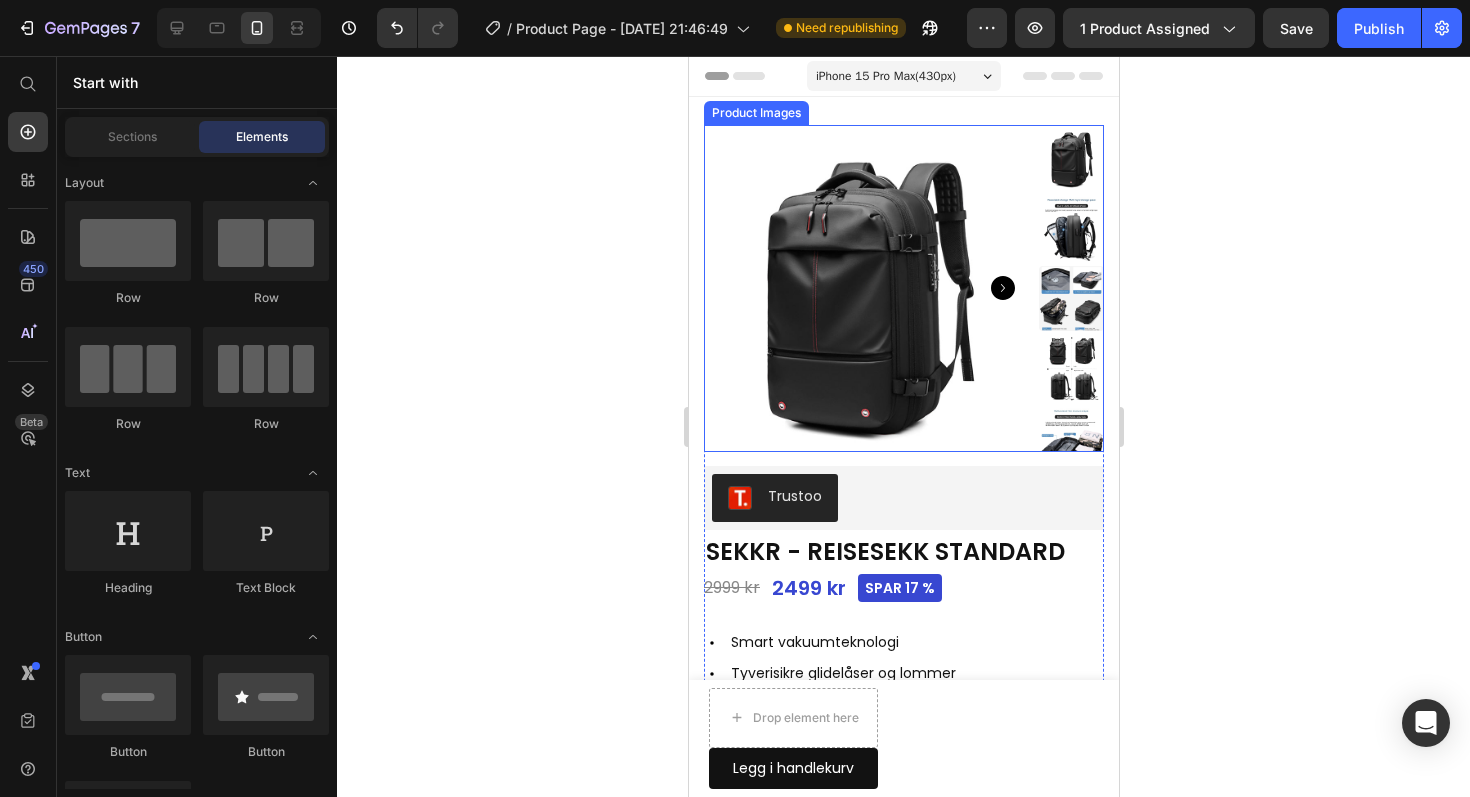 click at bounding box center (866, 288) 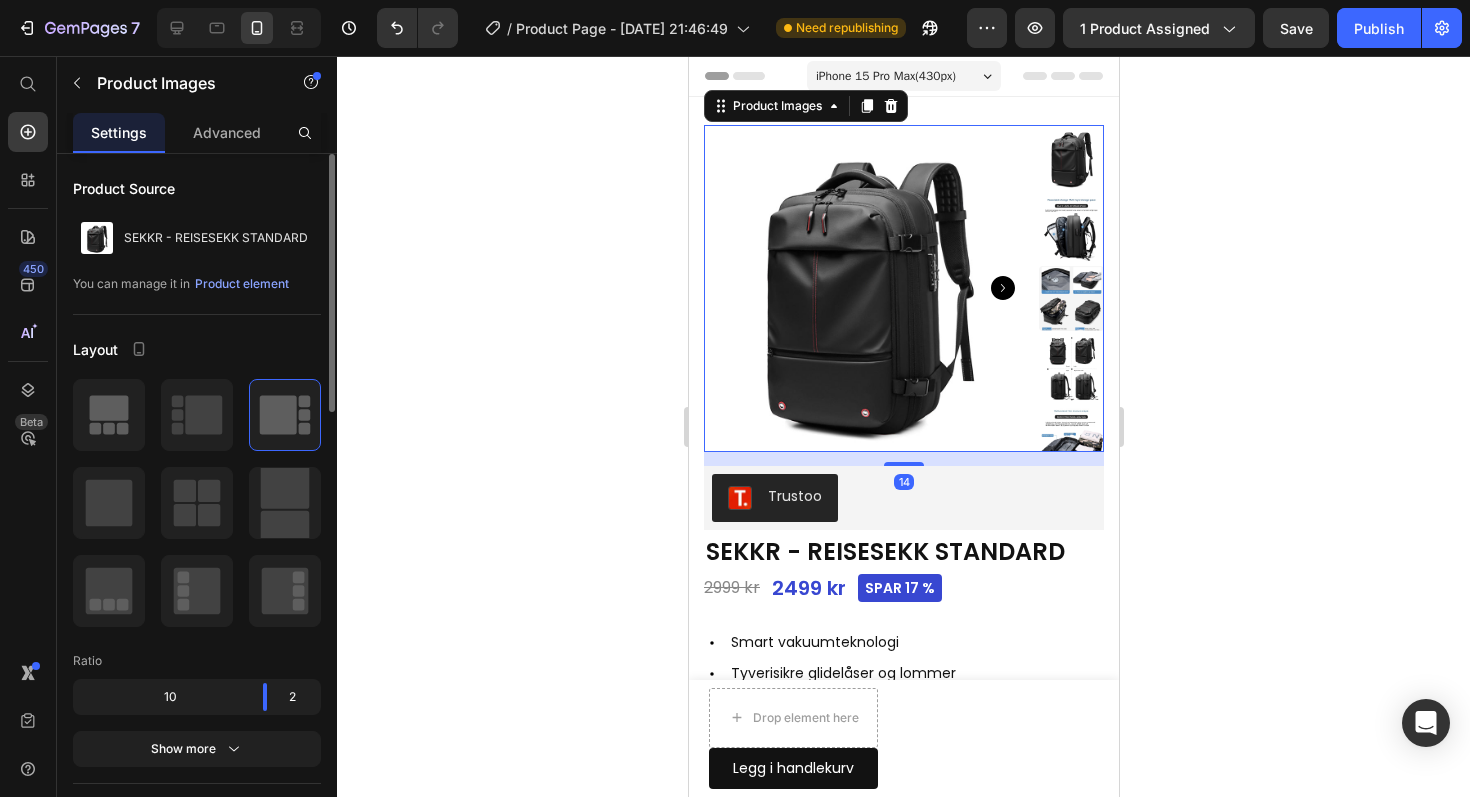 click 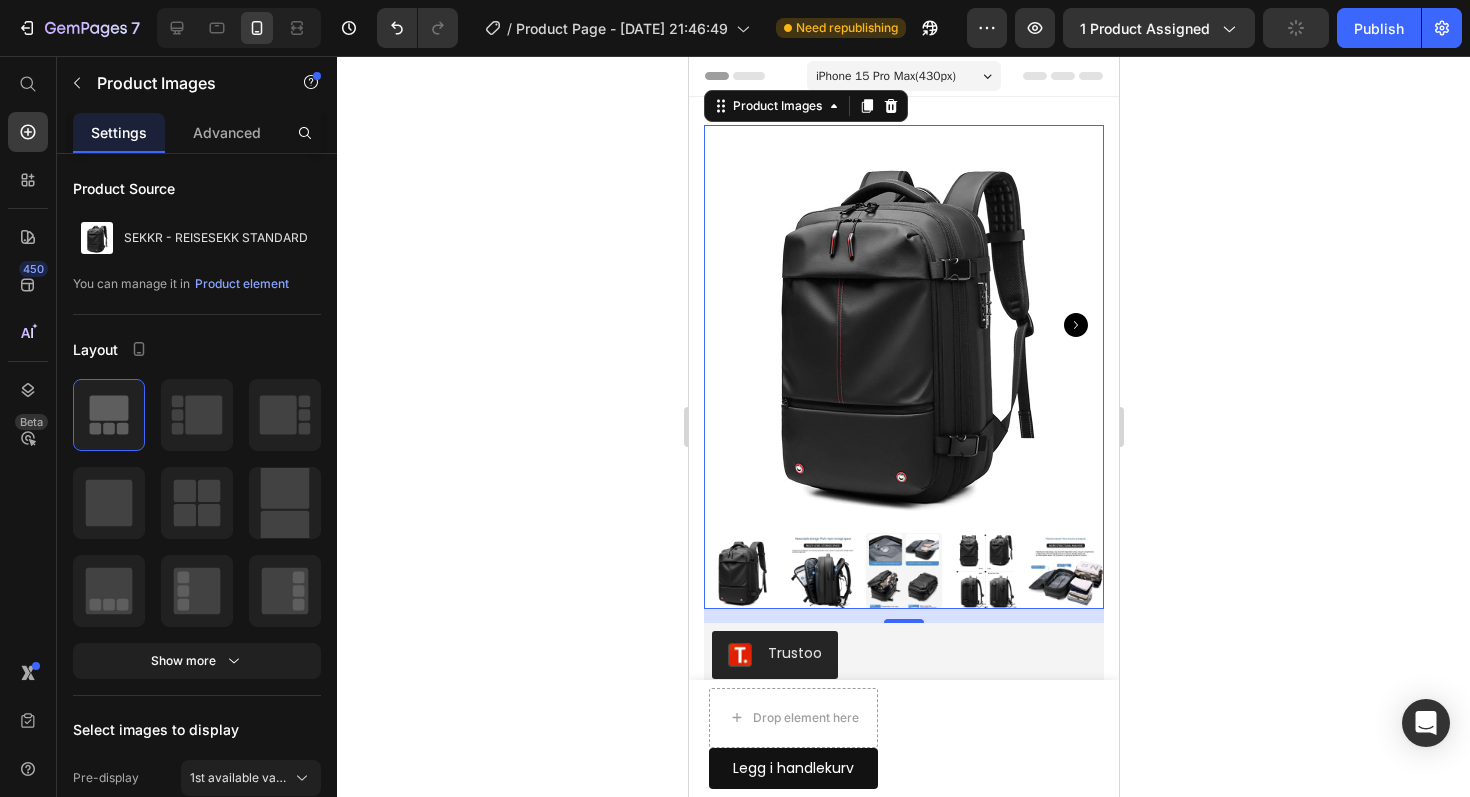 click 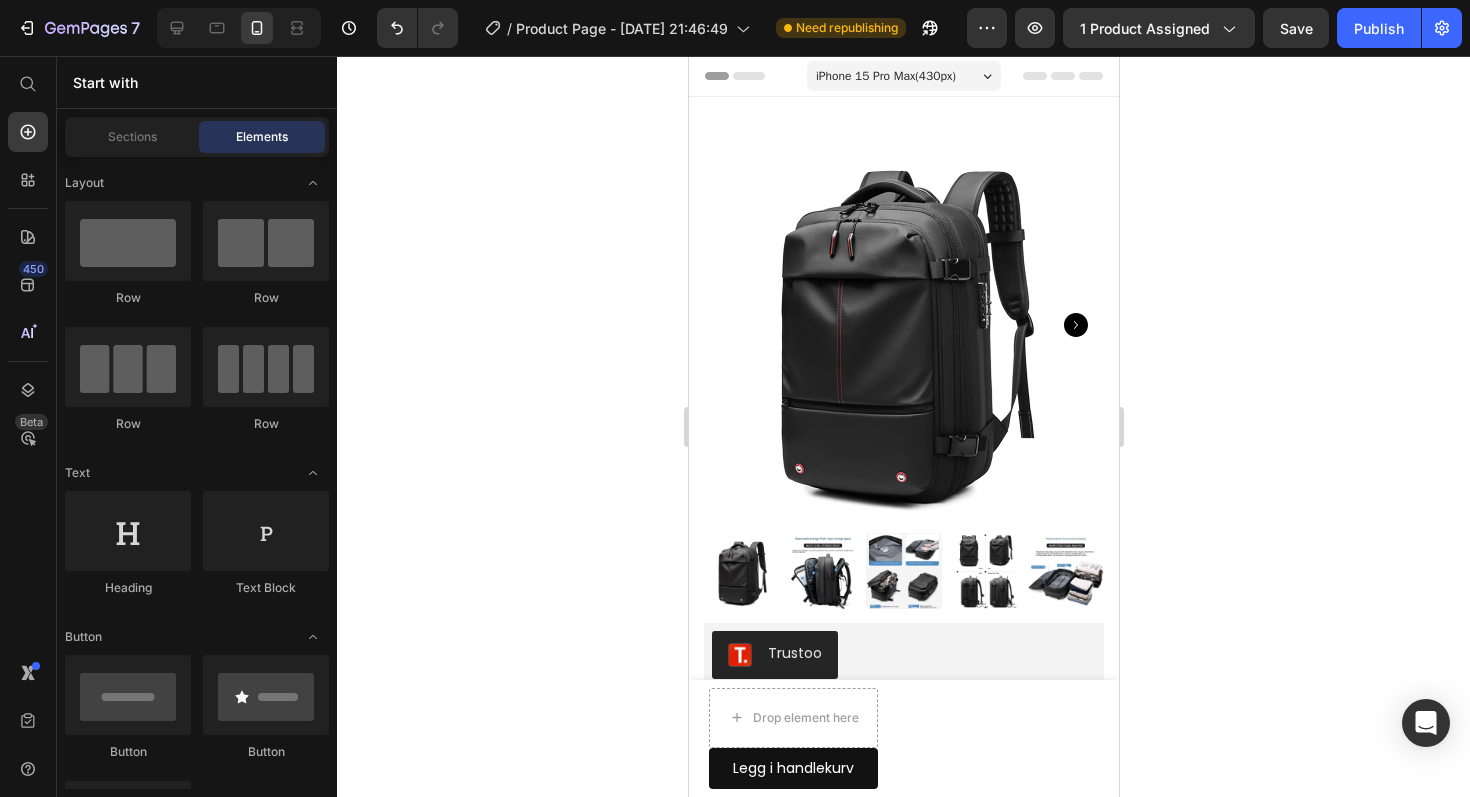click 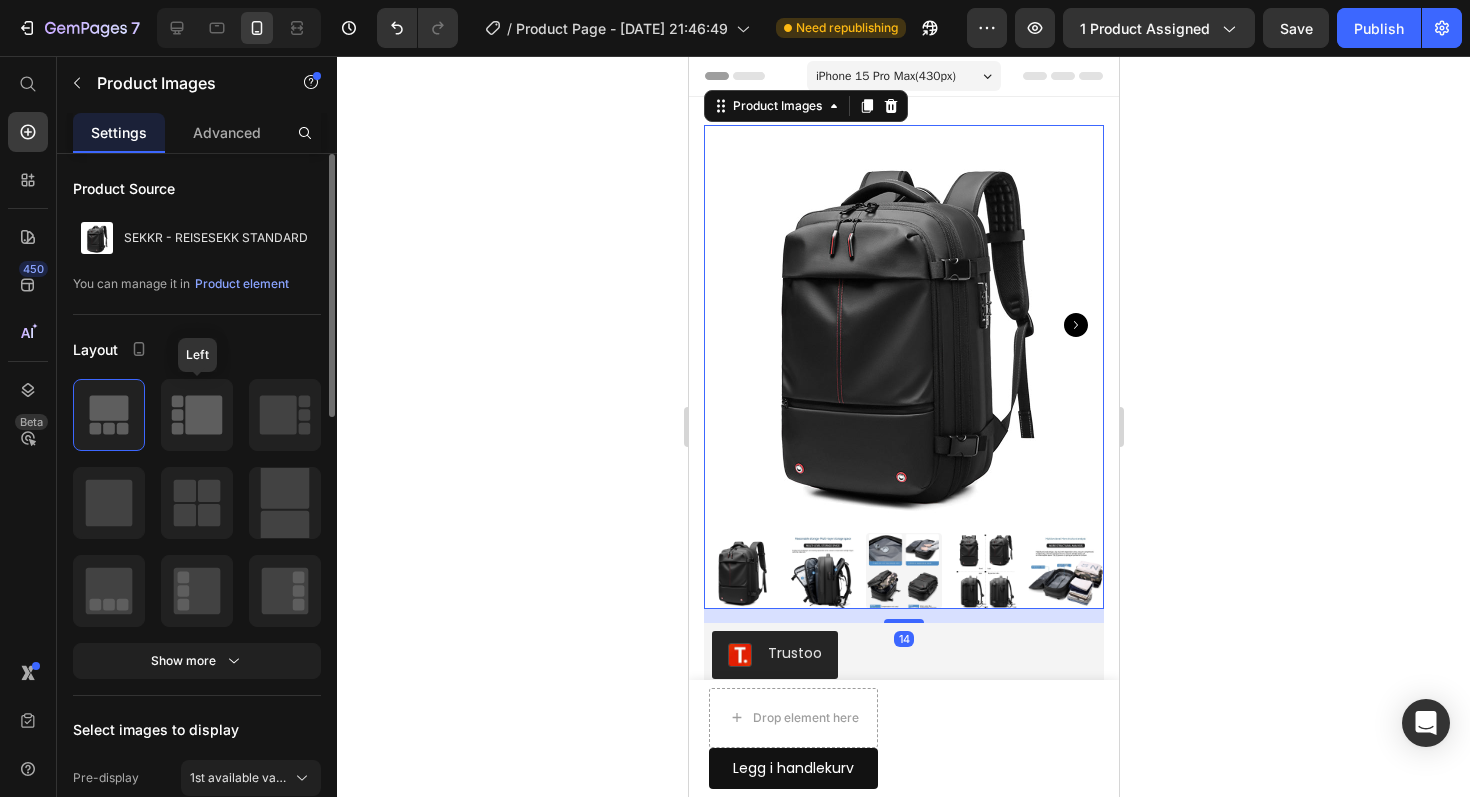 click 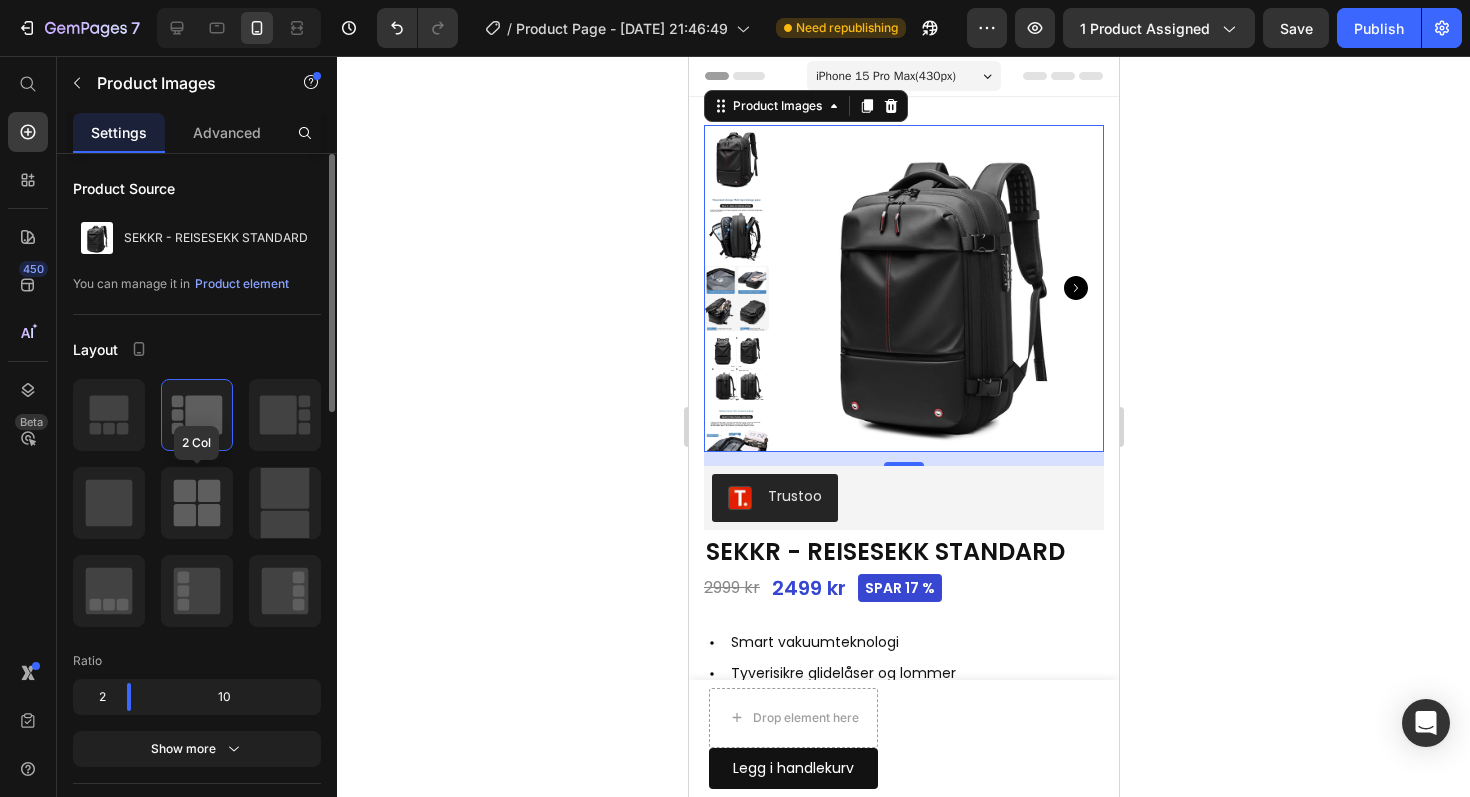 click 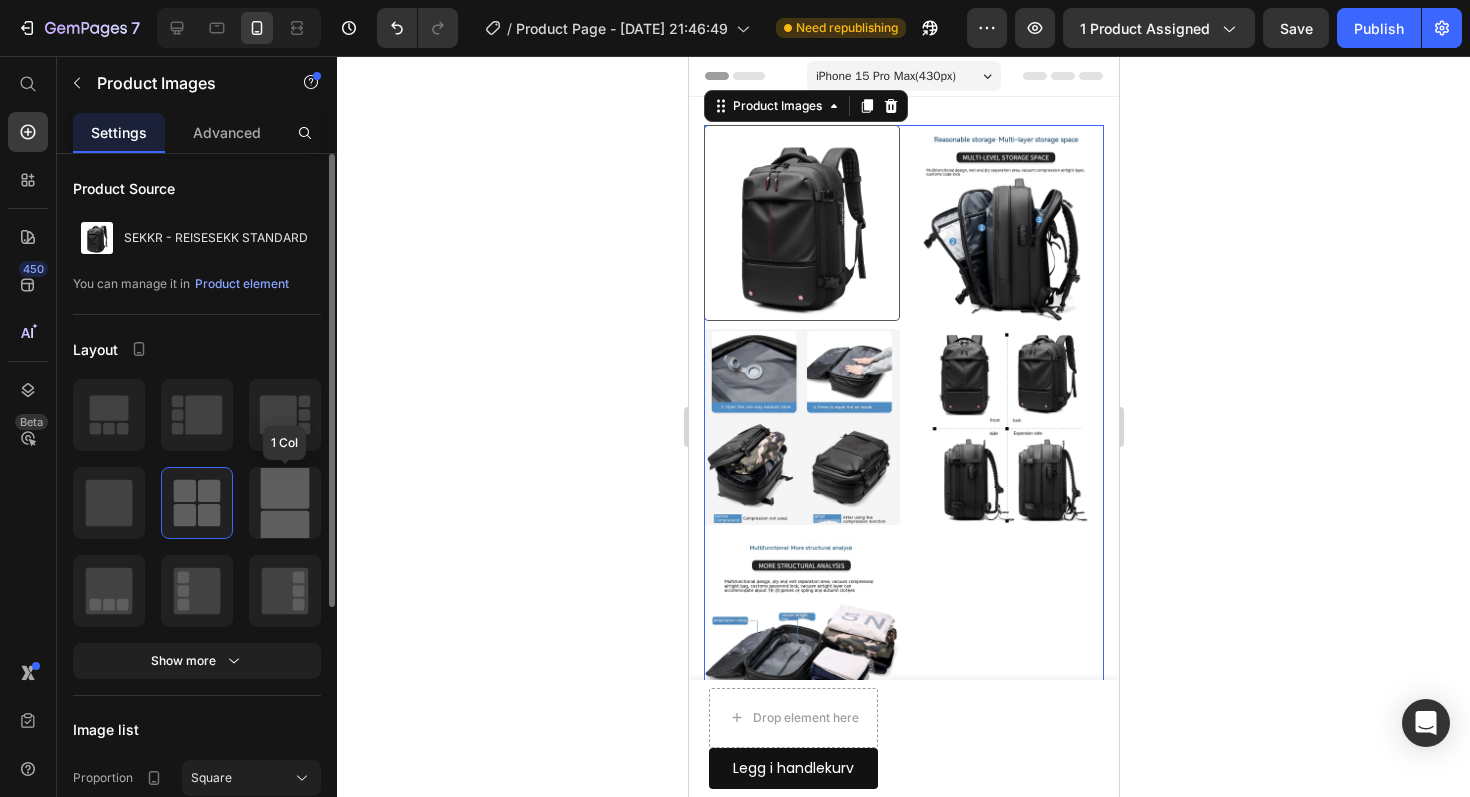click 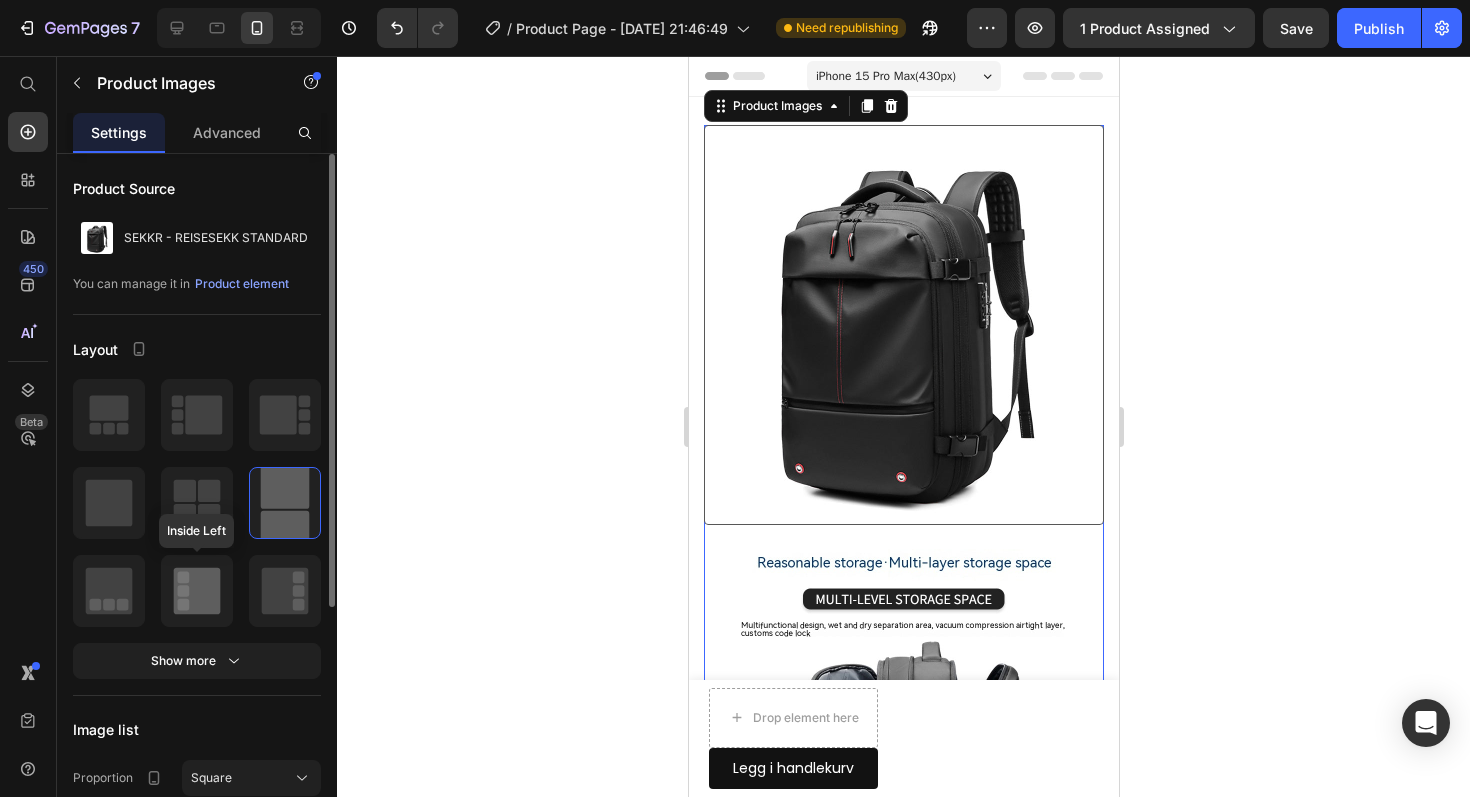 click 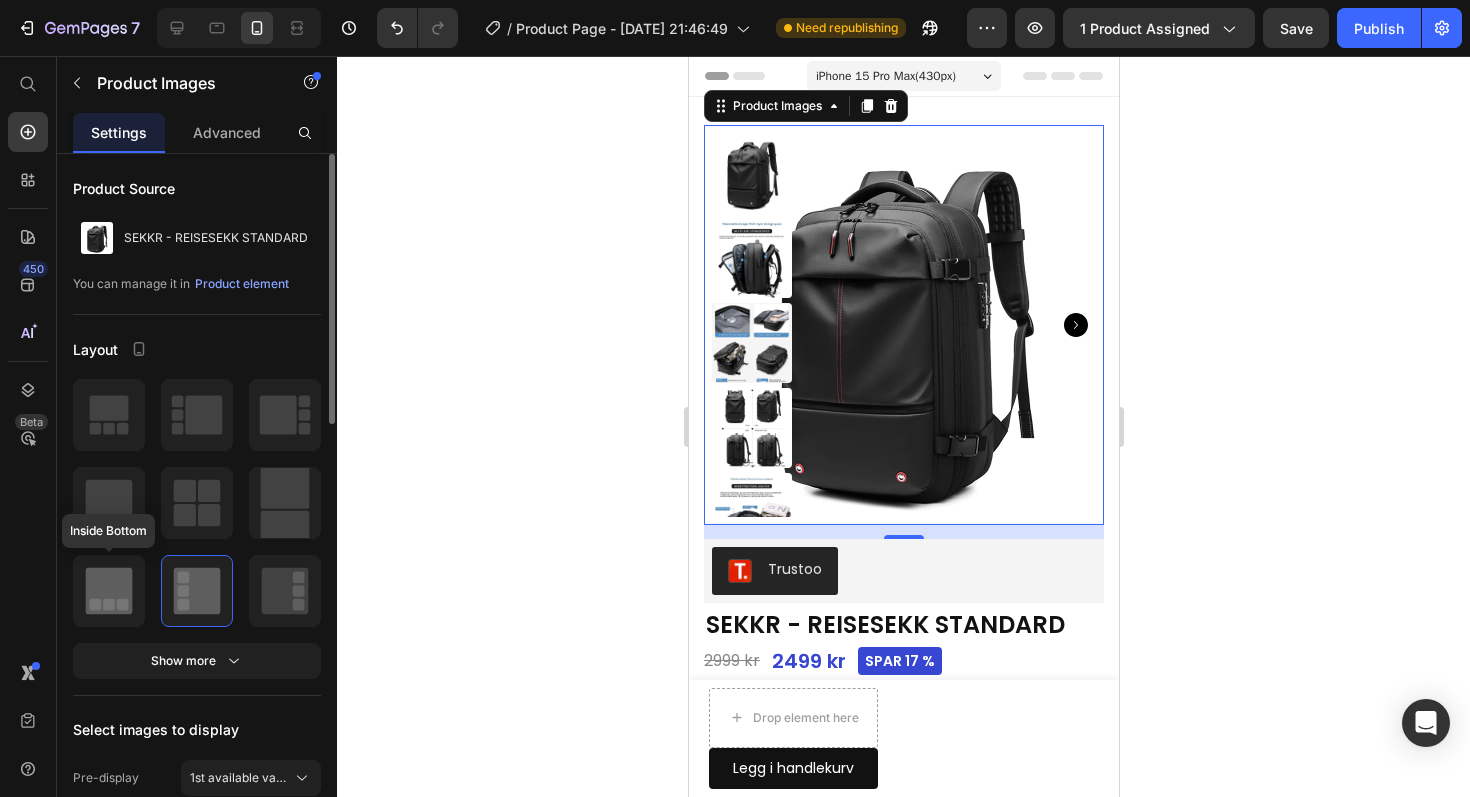 click 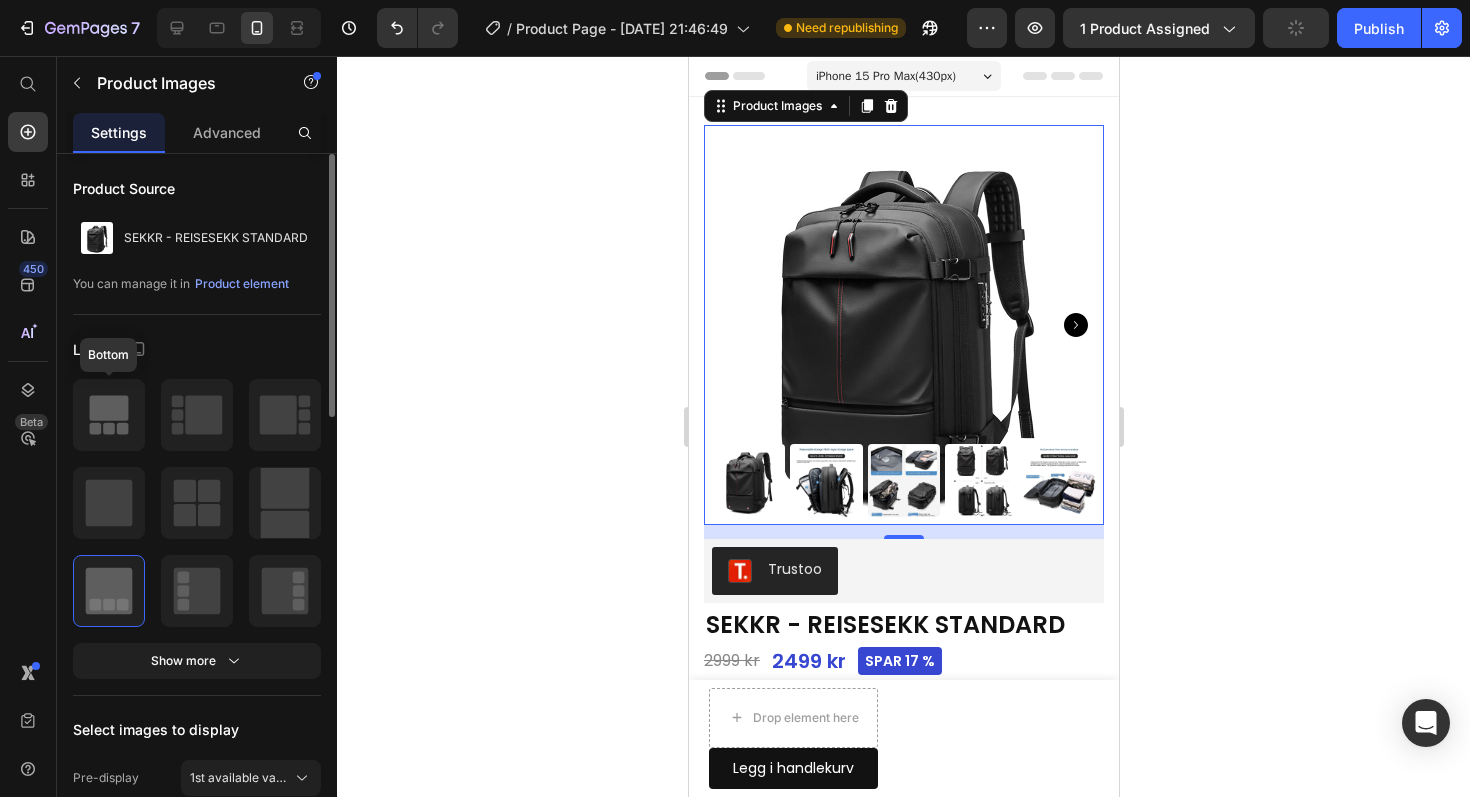 click 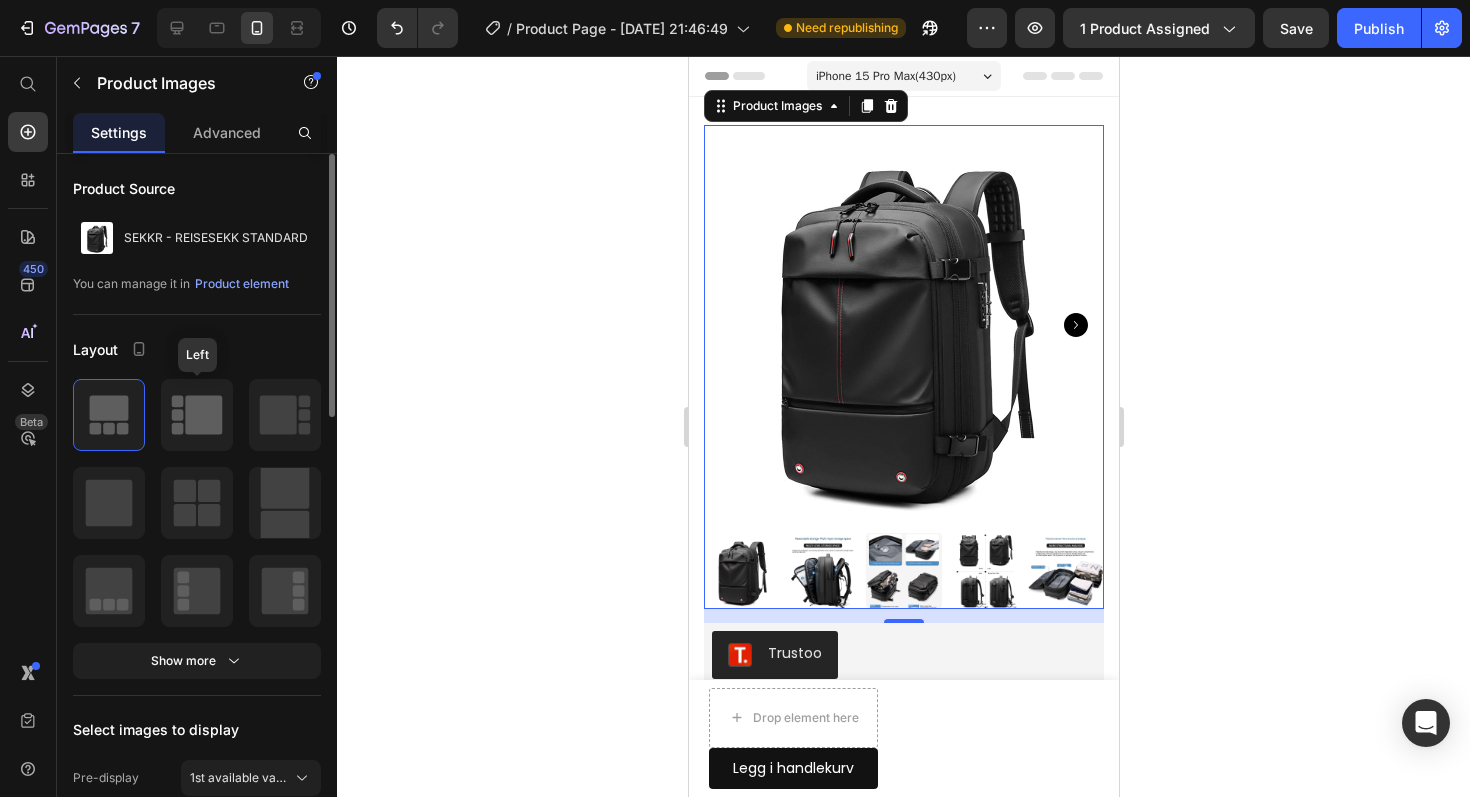 click 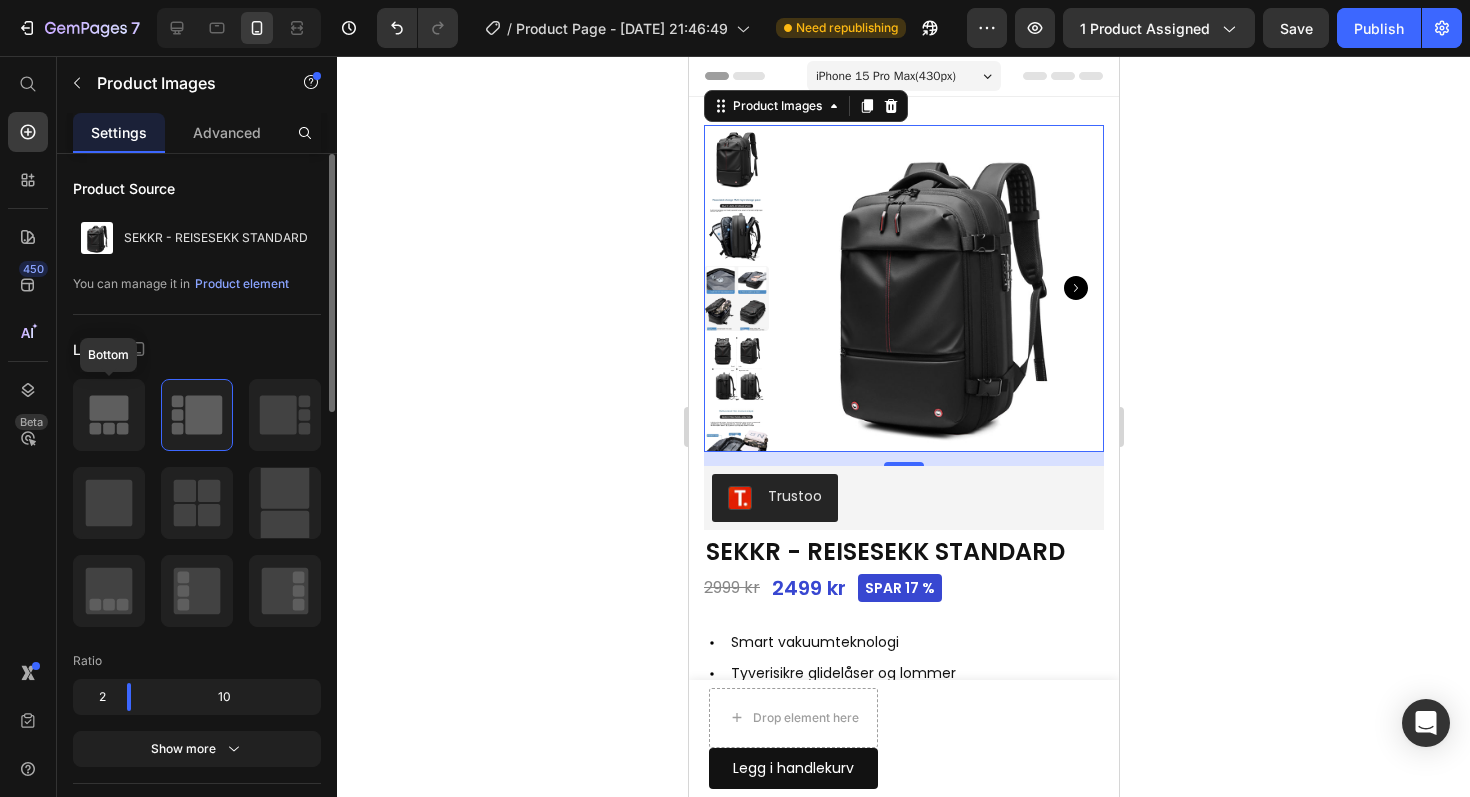 click 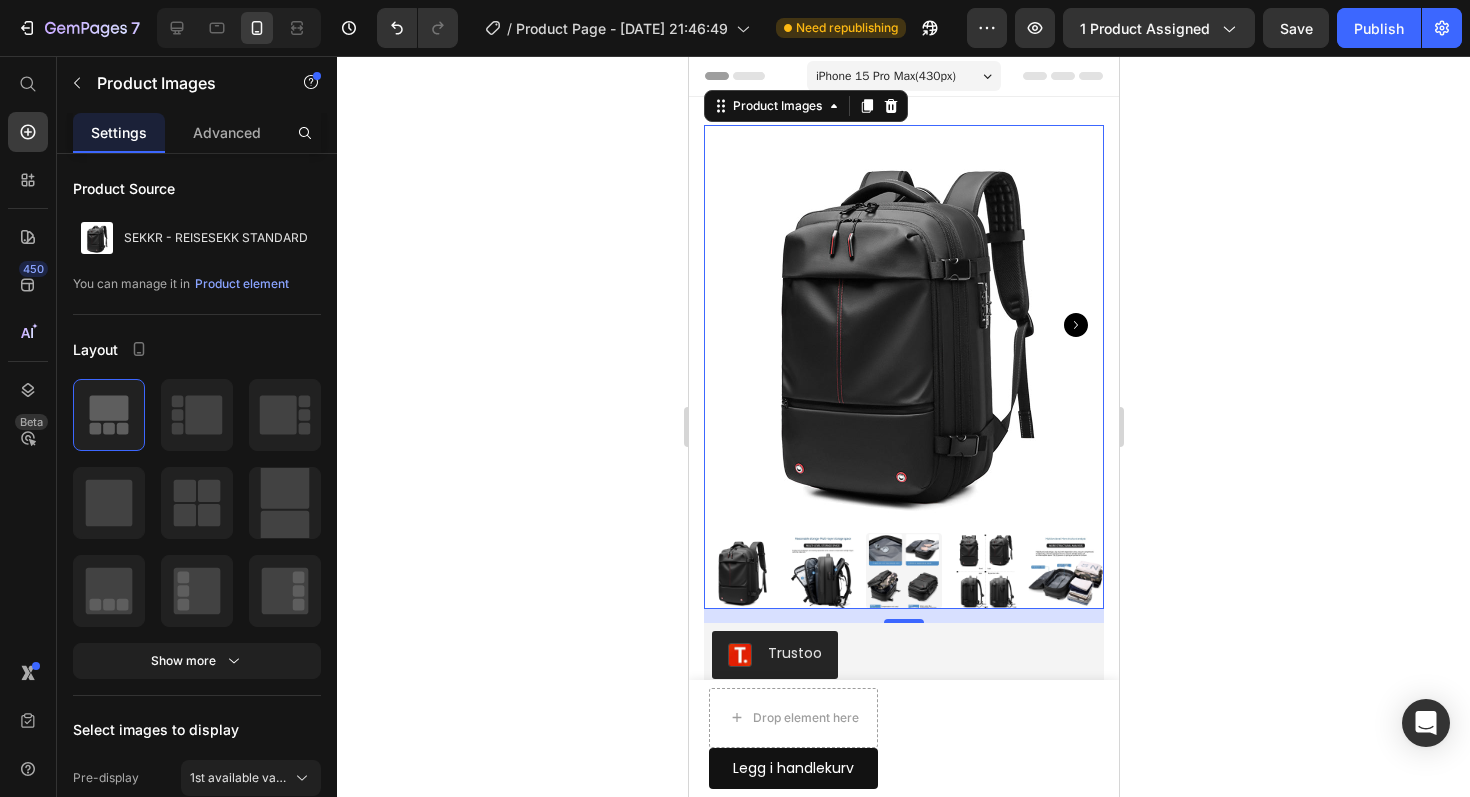 click 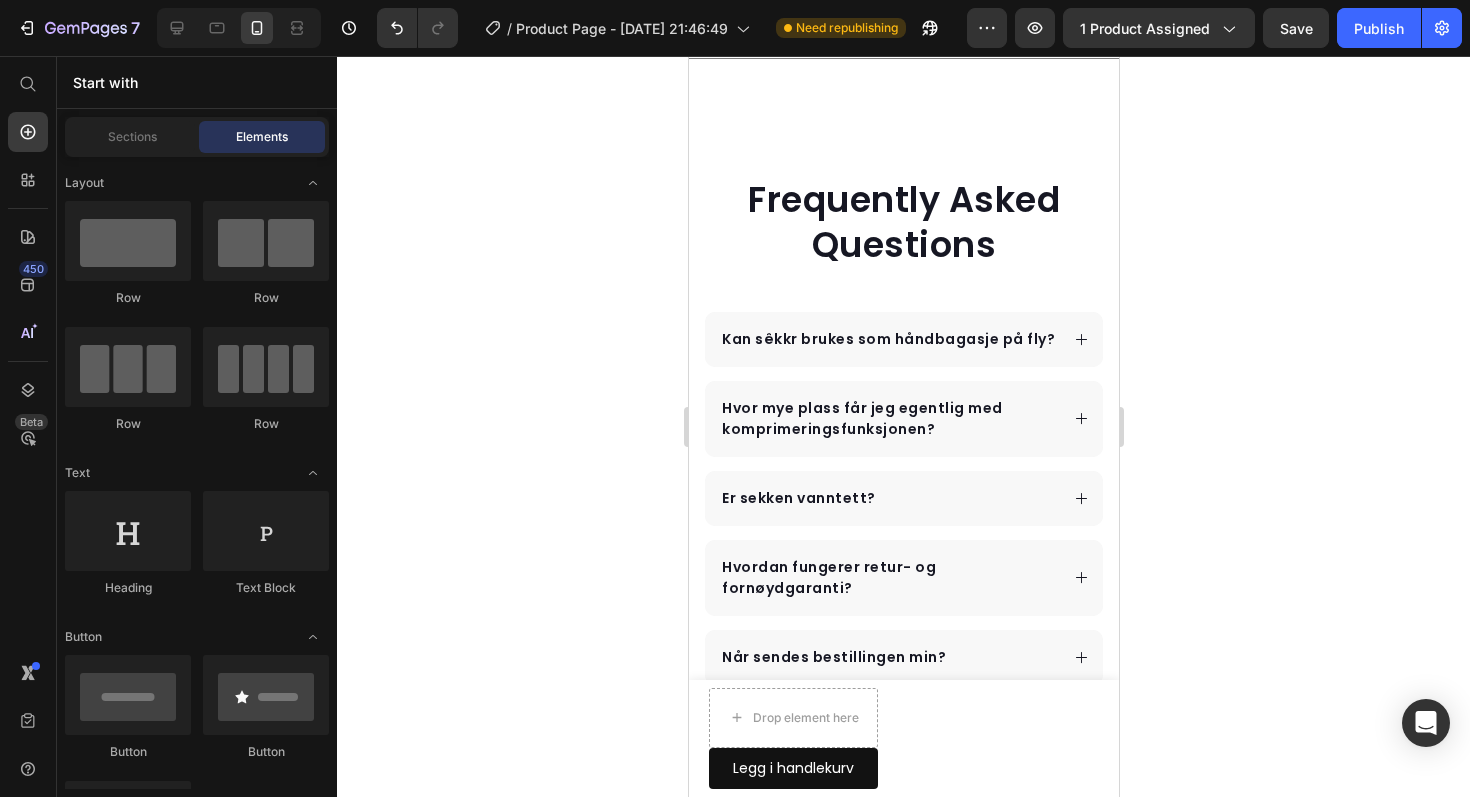 scroll, scrollTop: 4542, scrollLeft: 0, axis: vertical 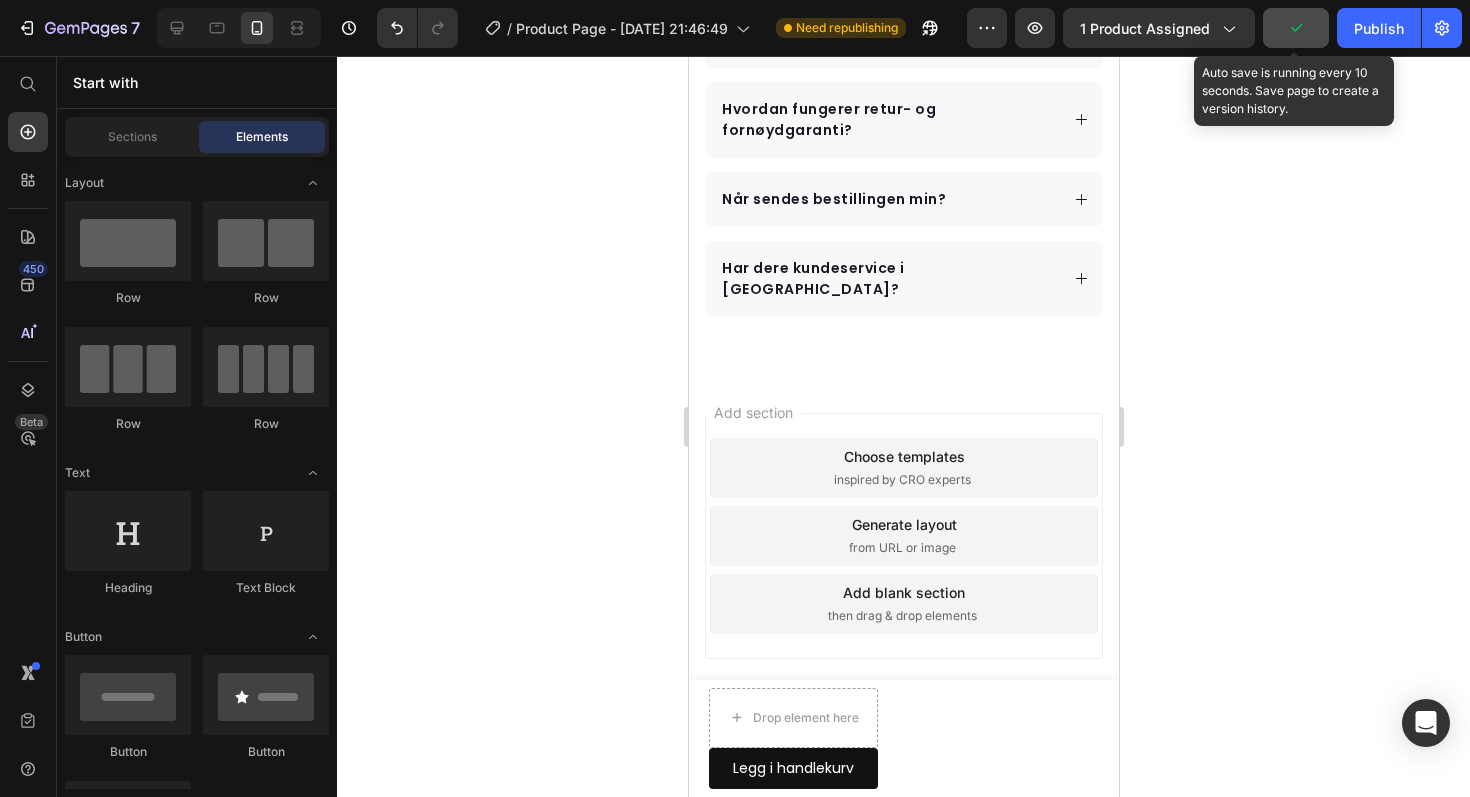 click 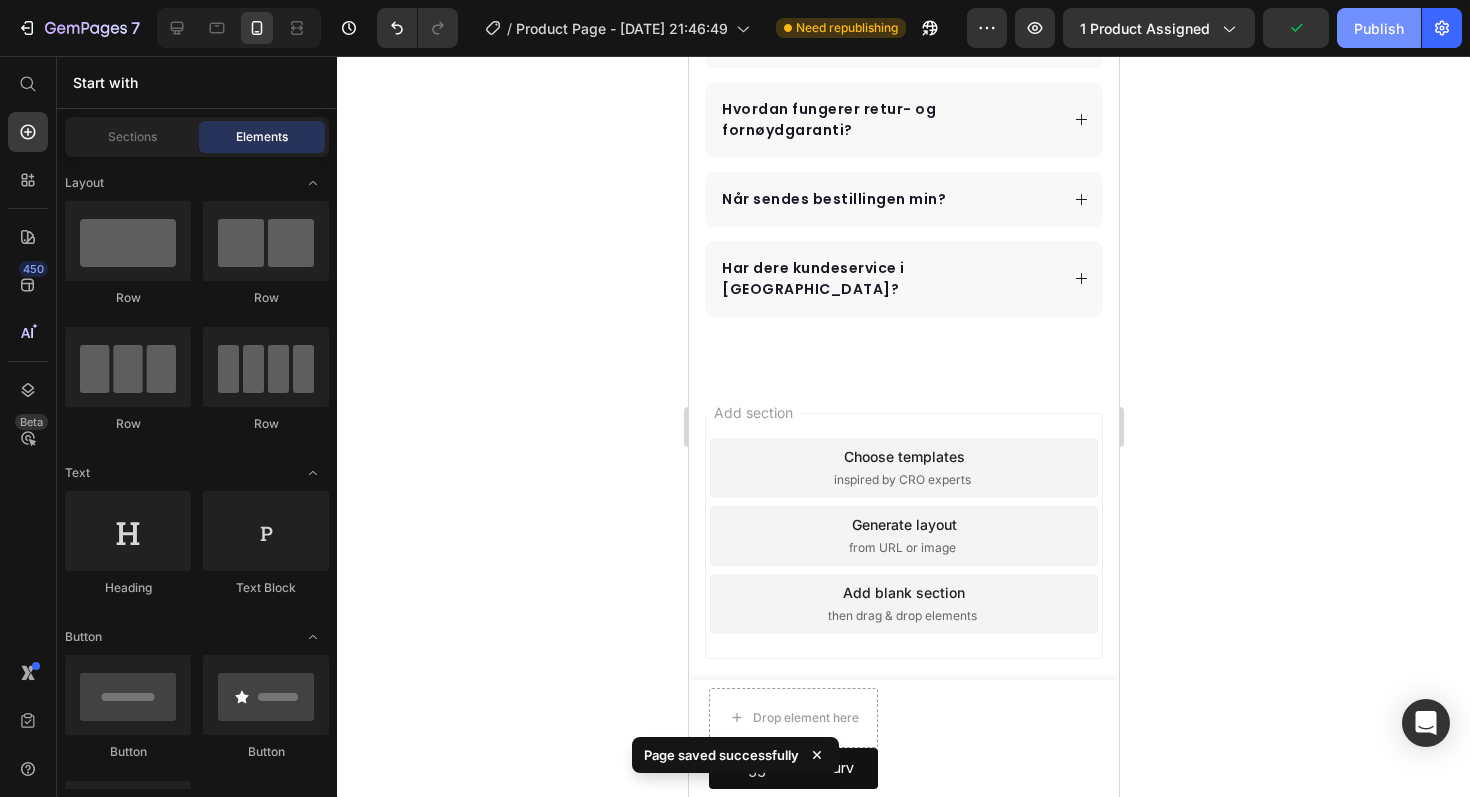 click on "Publish" at bounding box center [1379, 28] 